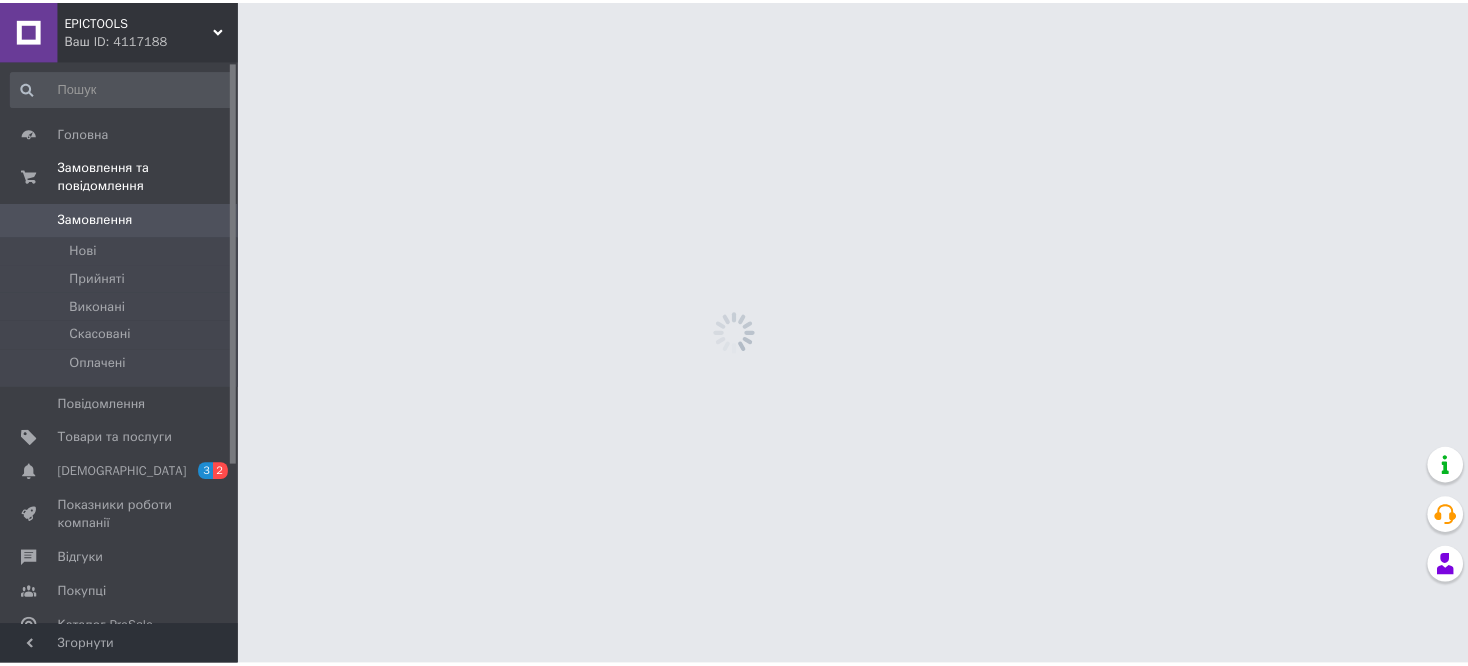 scroll, scrollTop: 0, scrollLeft: 0, axis: both 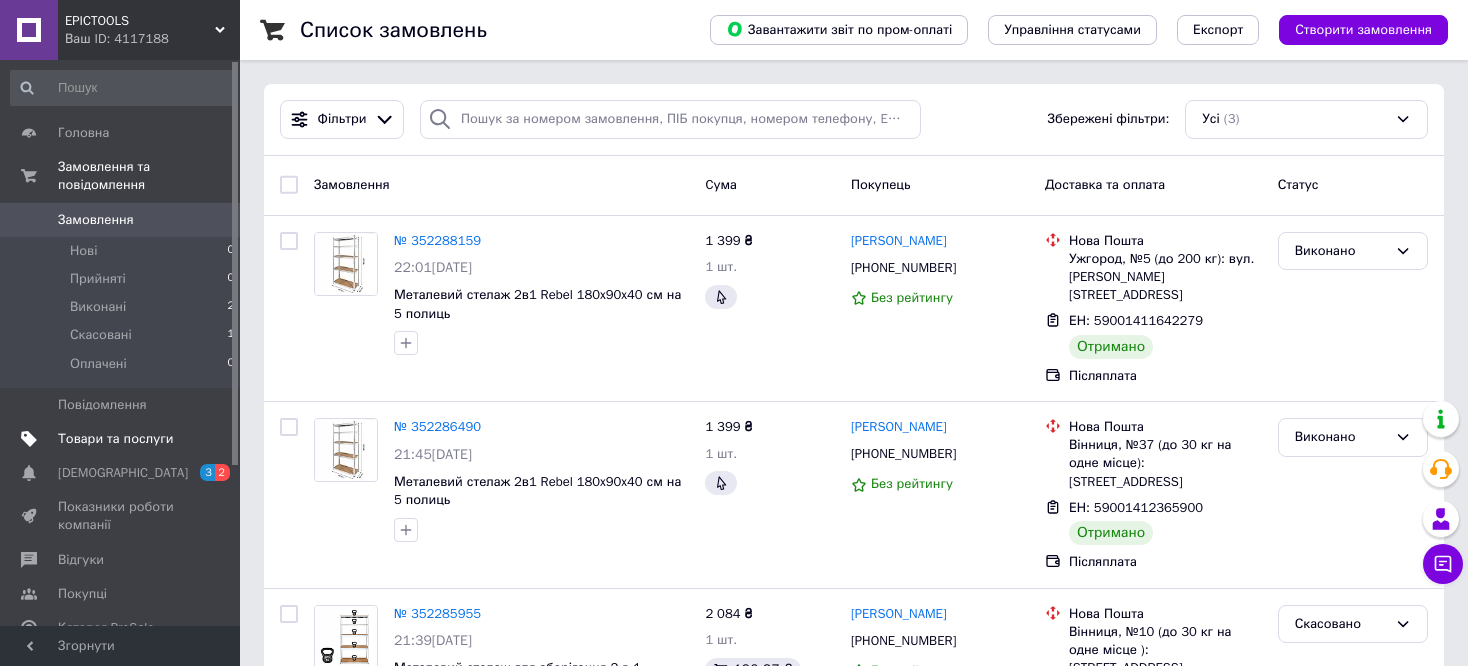 click on "Товари та послуги" at bounding box center (115, 439) 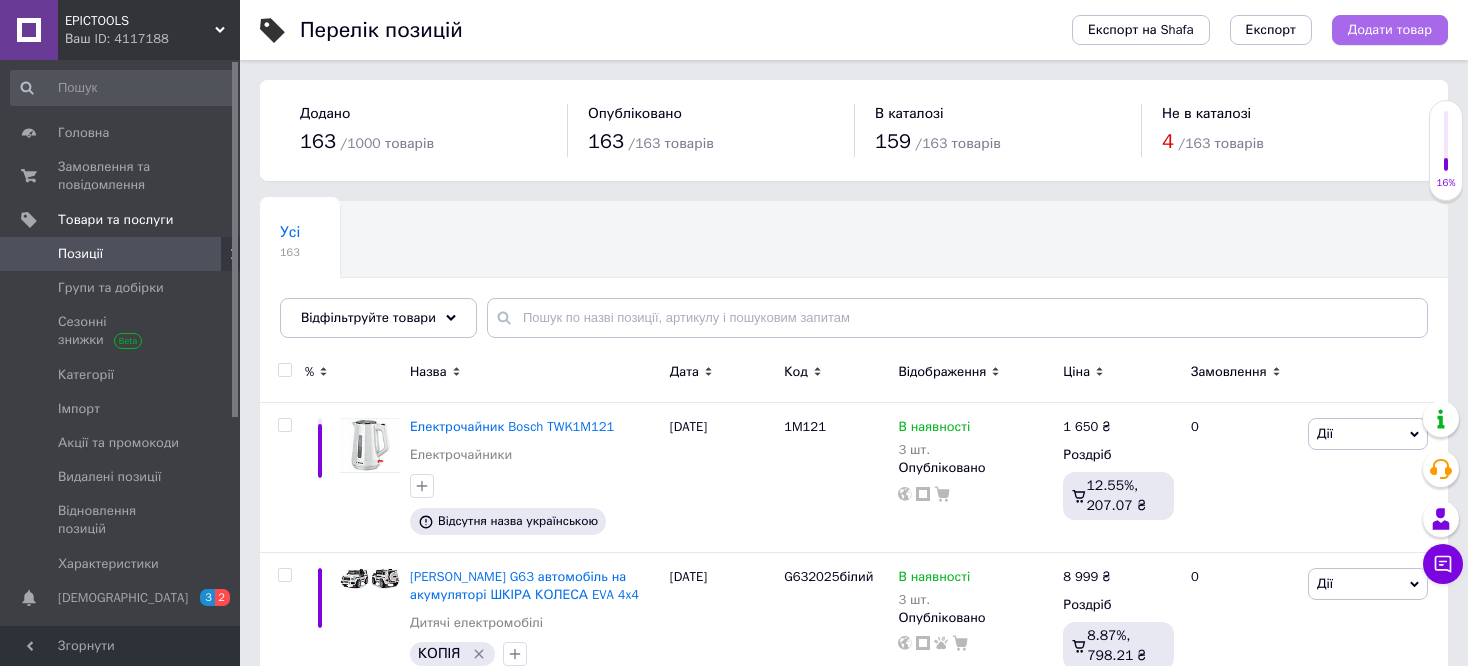 click on "Додати товар" at bounding box center [1390, 30] 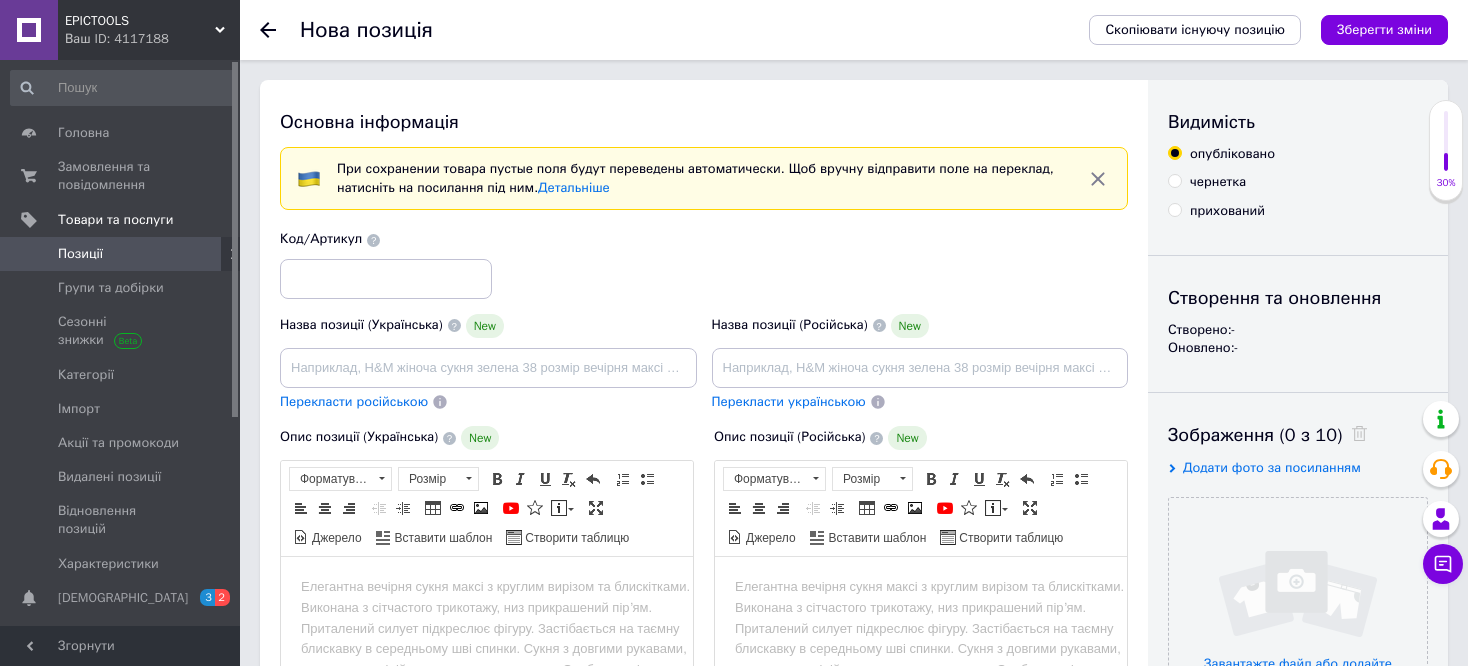 scroll, scrollTop: 0, scrollLeft: 0, axis: both 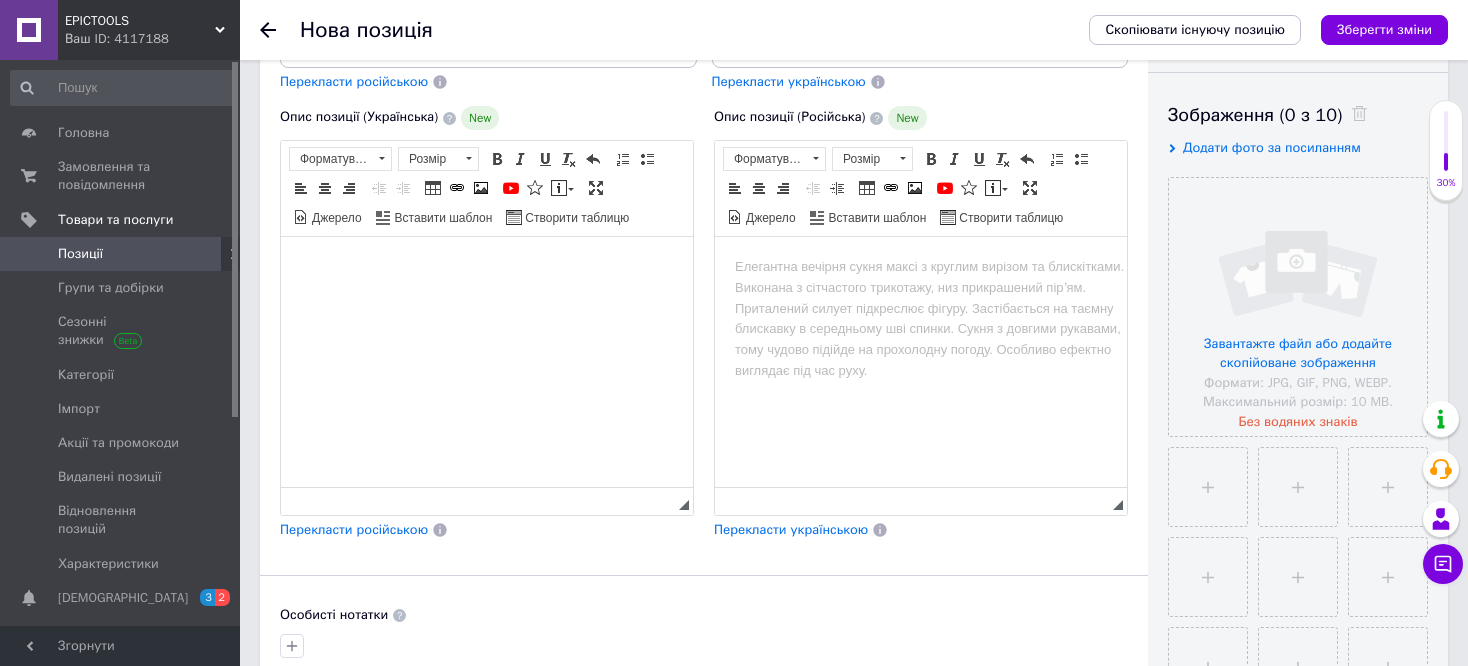 click at bounding box center (487, 267) 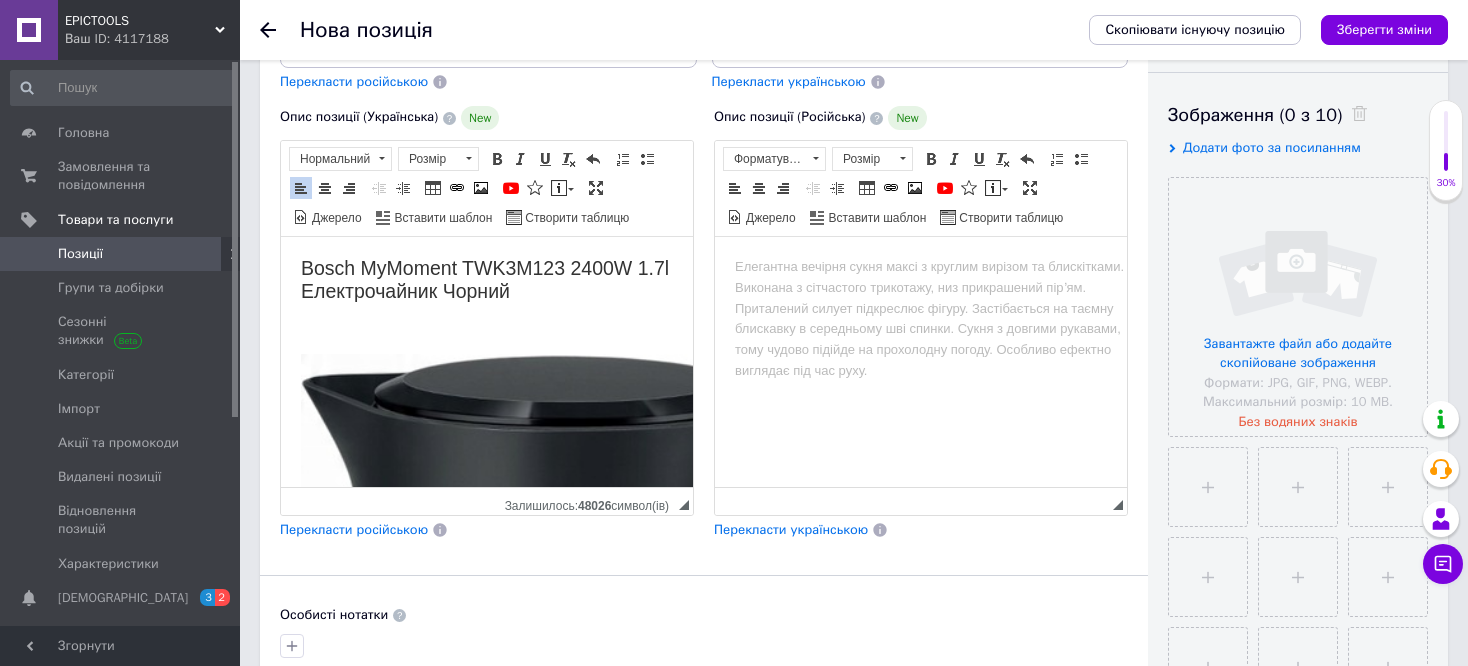scroll, scrollTop: 1544, scrollLeft: 0, axis: vertical 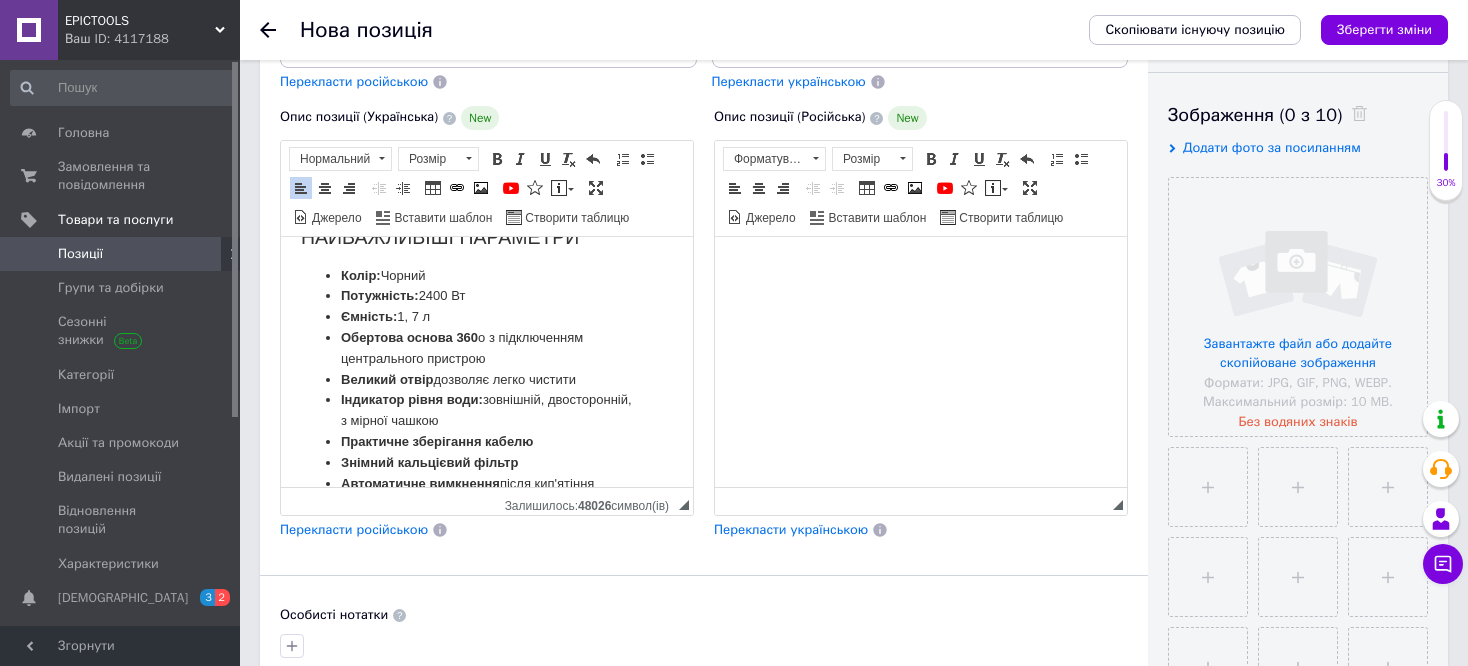 click at bounding box center [921, 267] 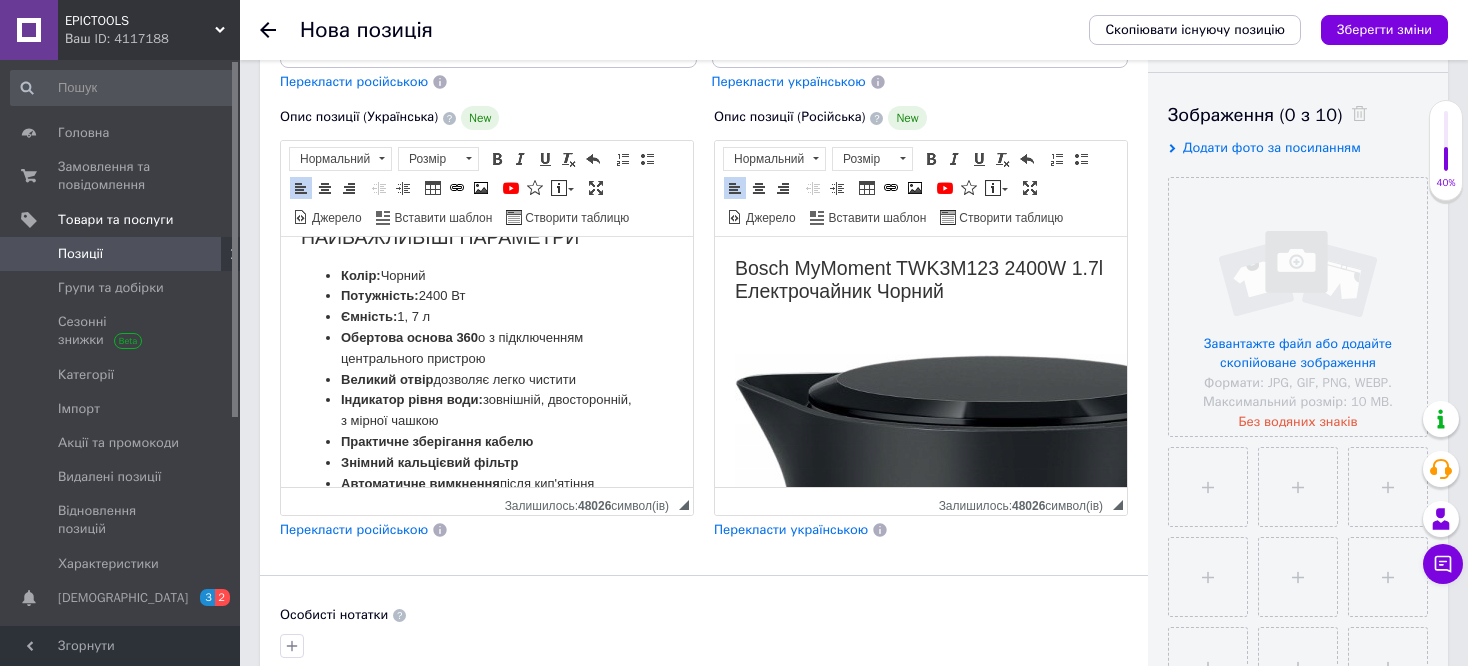 scroll, scrollTop: 6244, scrollLeft: 0, axis: vertical 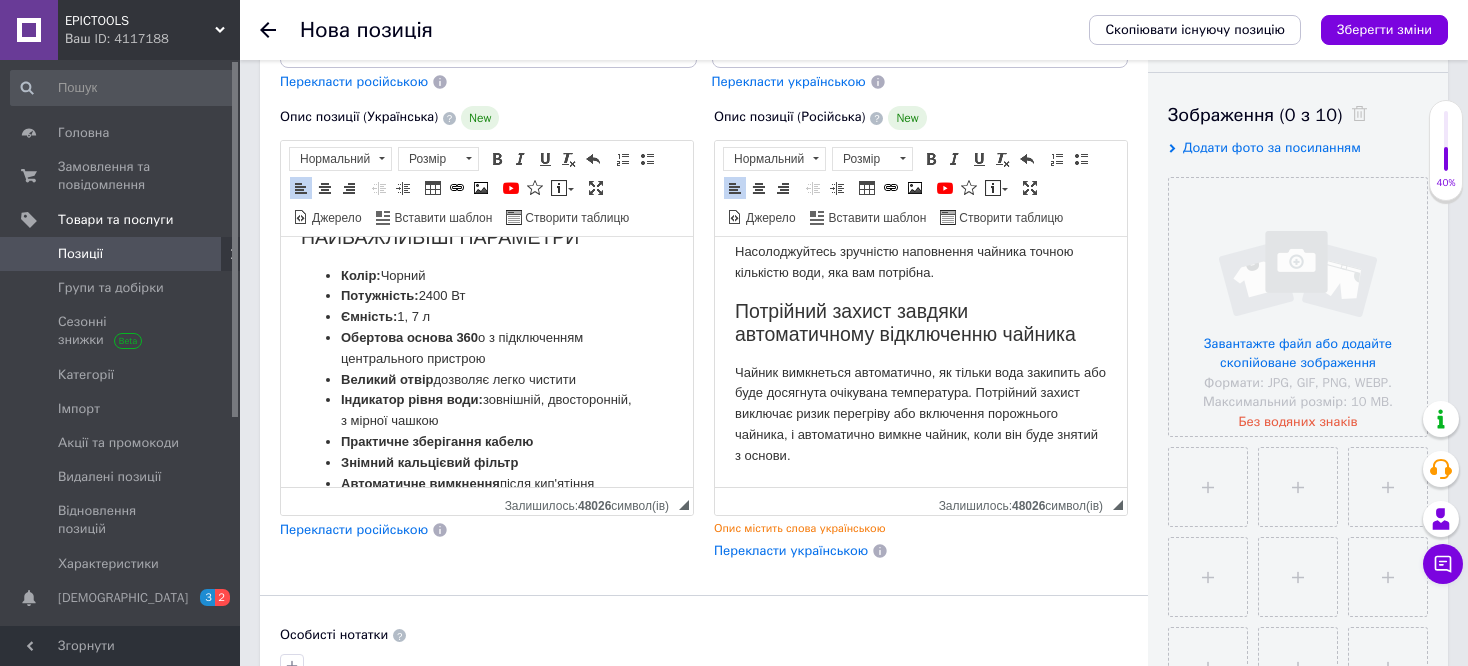 click on "Перекласти російською" at bounding box center (354, 529) 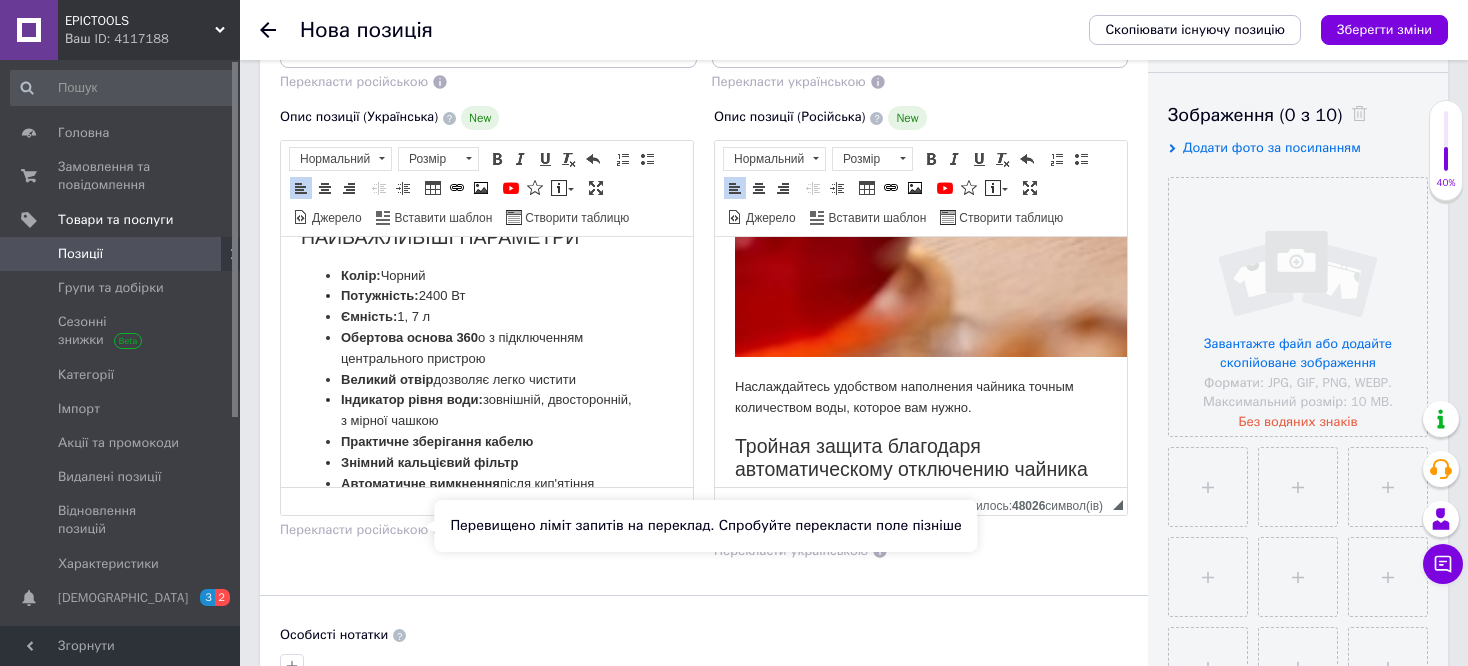 scroll, scrollTop: 5964, scrollLeft: 0, axis: vertical 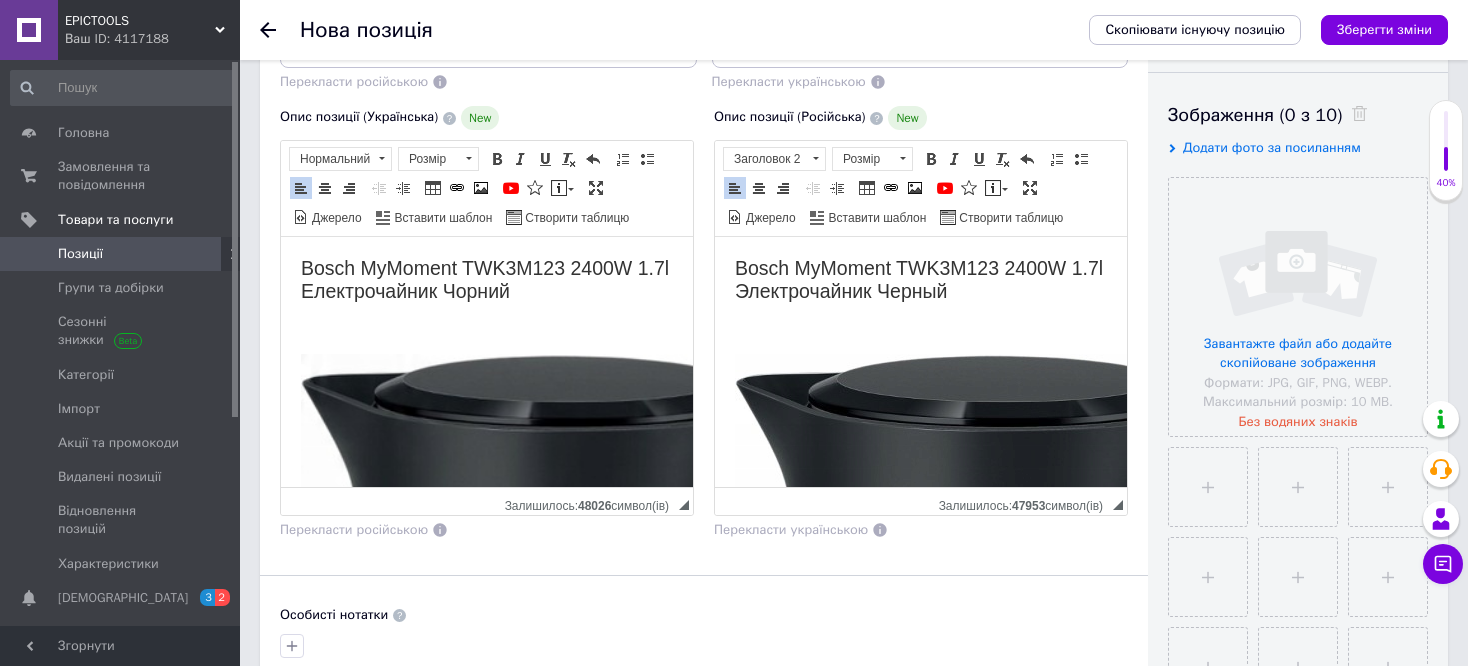 drag, startPoint x: 687, startPoint y: 311, endPoint x: 965, endPoint y: 469, distance: 319.76242 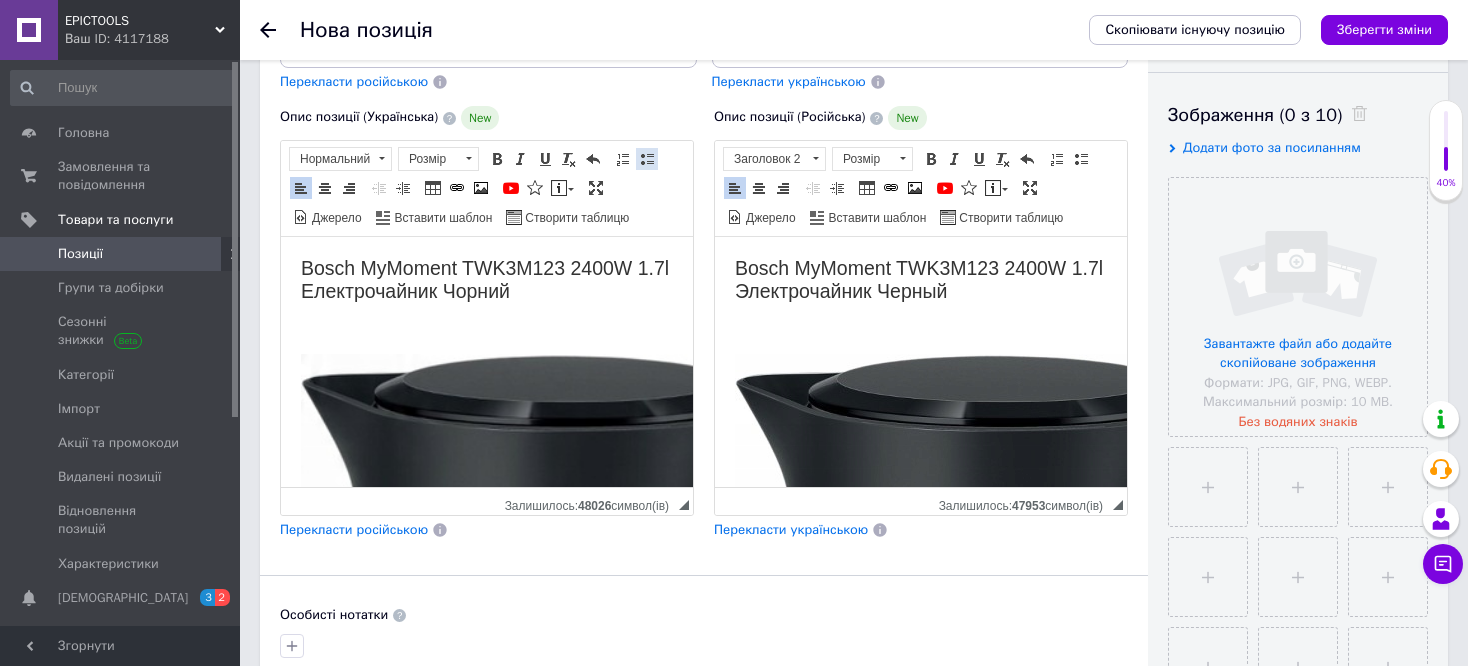 scroll, scrollTop: 6225, scrollLeft: 0, axis: vertical 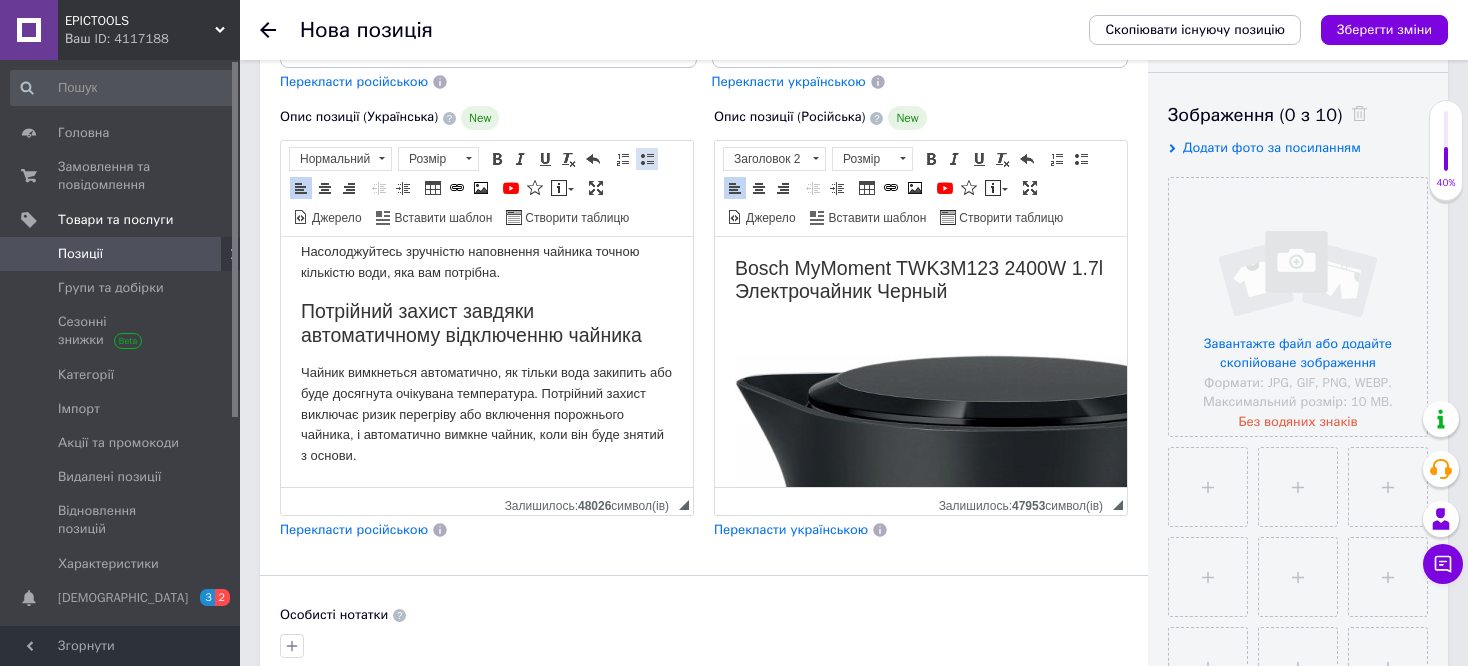 click on "Вставити/видалити маркований список" at bounding box center [647, 159] 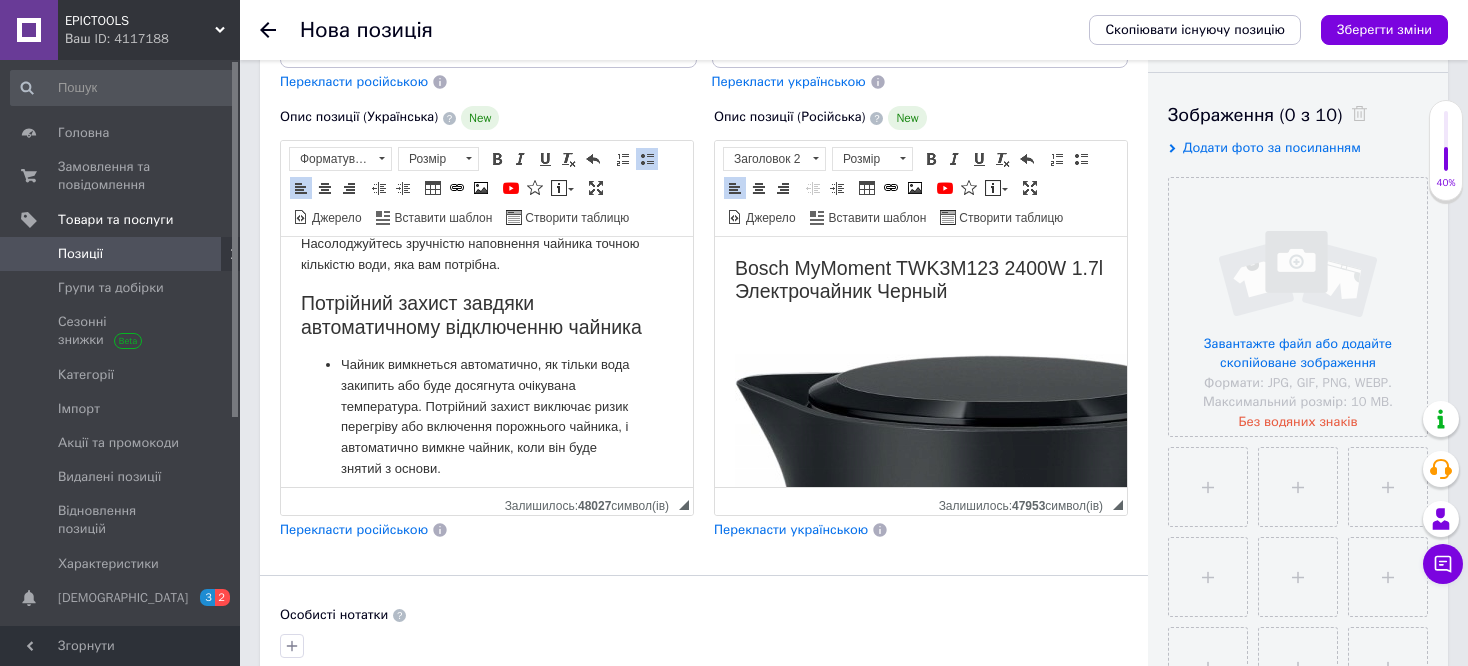 click on "Опис позиції (Українська) New Bosch MyMoment TWK3M123 2400W 1.7l Електрочайник Чорний
Електрочайник Bosch MyMoment TWK3M123 - ідеальне поєднання елегантного зовнішнього вигляду і функціональності.
Його класичний чорний корпус дозволяє легко вписатися в будь-яку кухню.
Апарат надзвичайно ефективний, завдяки своїй потужності 2400W, окріп ще ніколи не був таким швидким.
Додатковою перевагою є поворотна основа, яка полегшує повсякденне використання і є надзвичайно практичною.
НАЙВАЖЛИВІШІ ПАРАМЕТРИ
Колір:  Чорний
Потужність:  2400 Вт
Ємність:  1, 7 л" at bounding box center [487, 323] 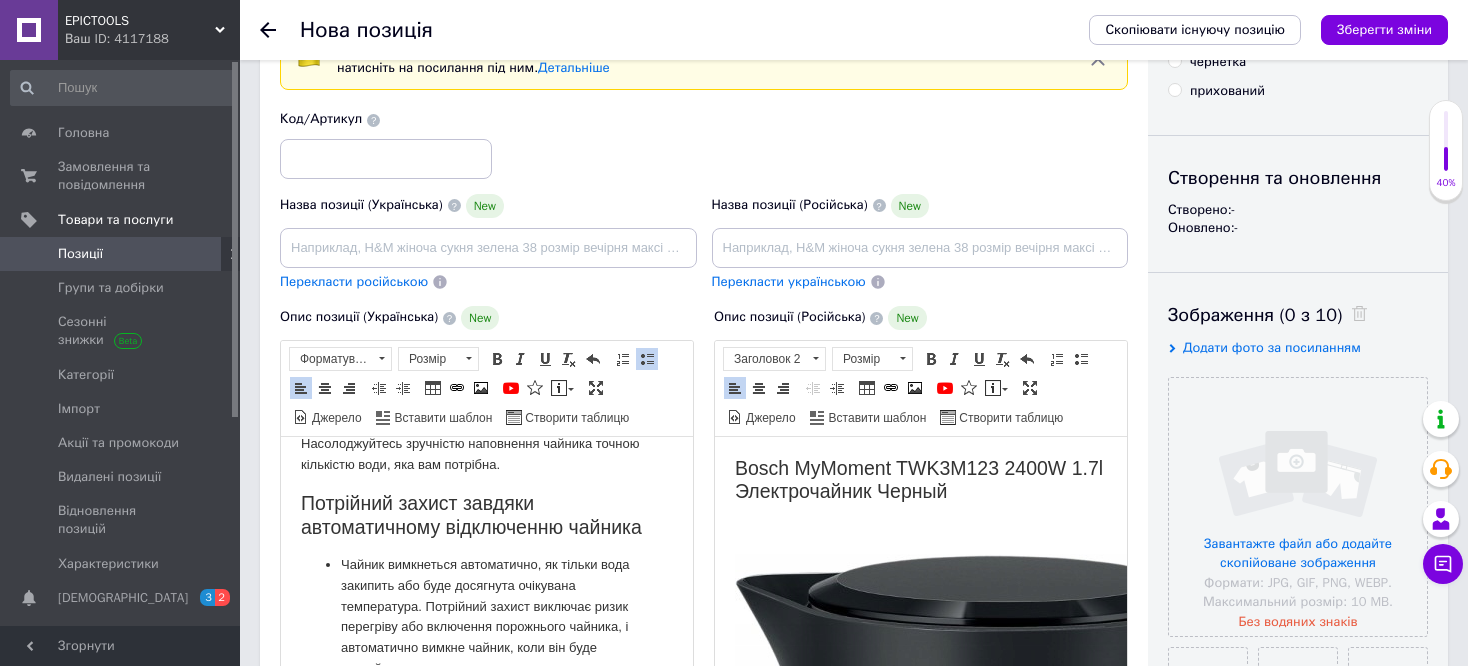 scroll, scrollTop: 80, scrollLeft: 0, axis: vertical 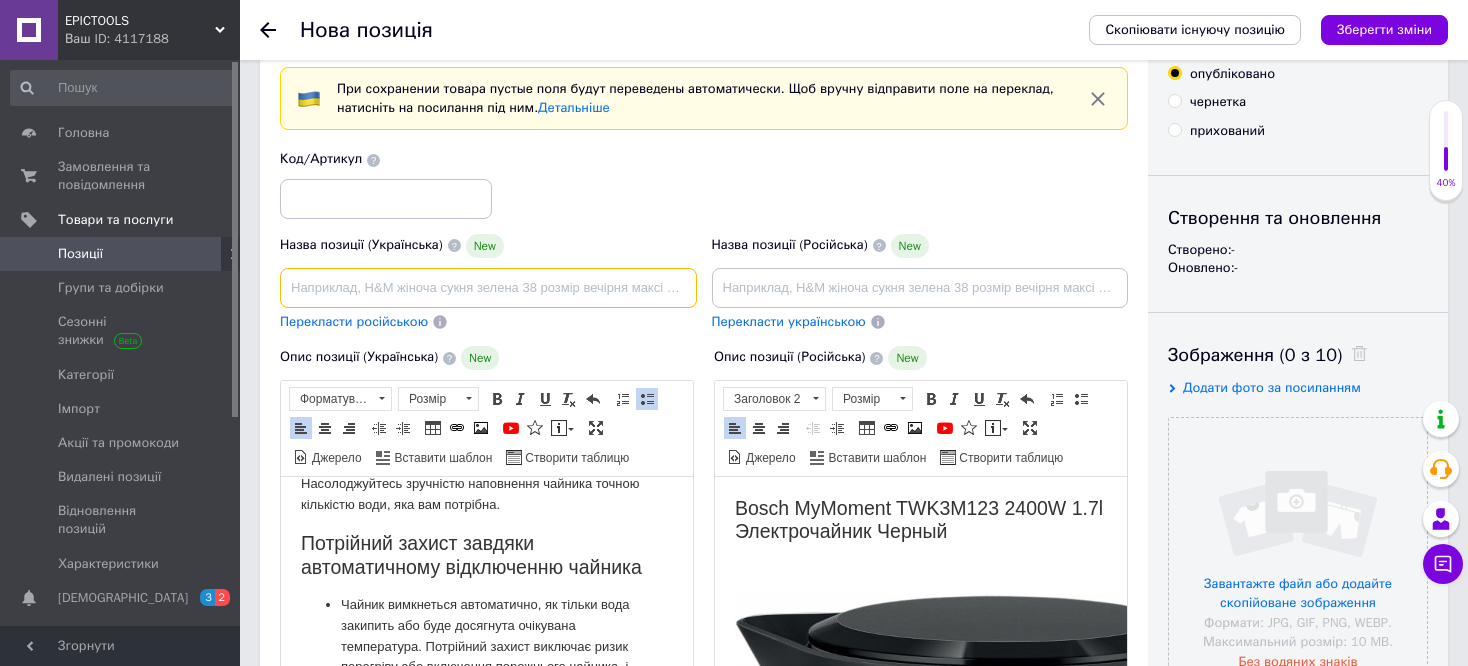 click at bounding box center (488, 288) 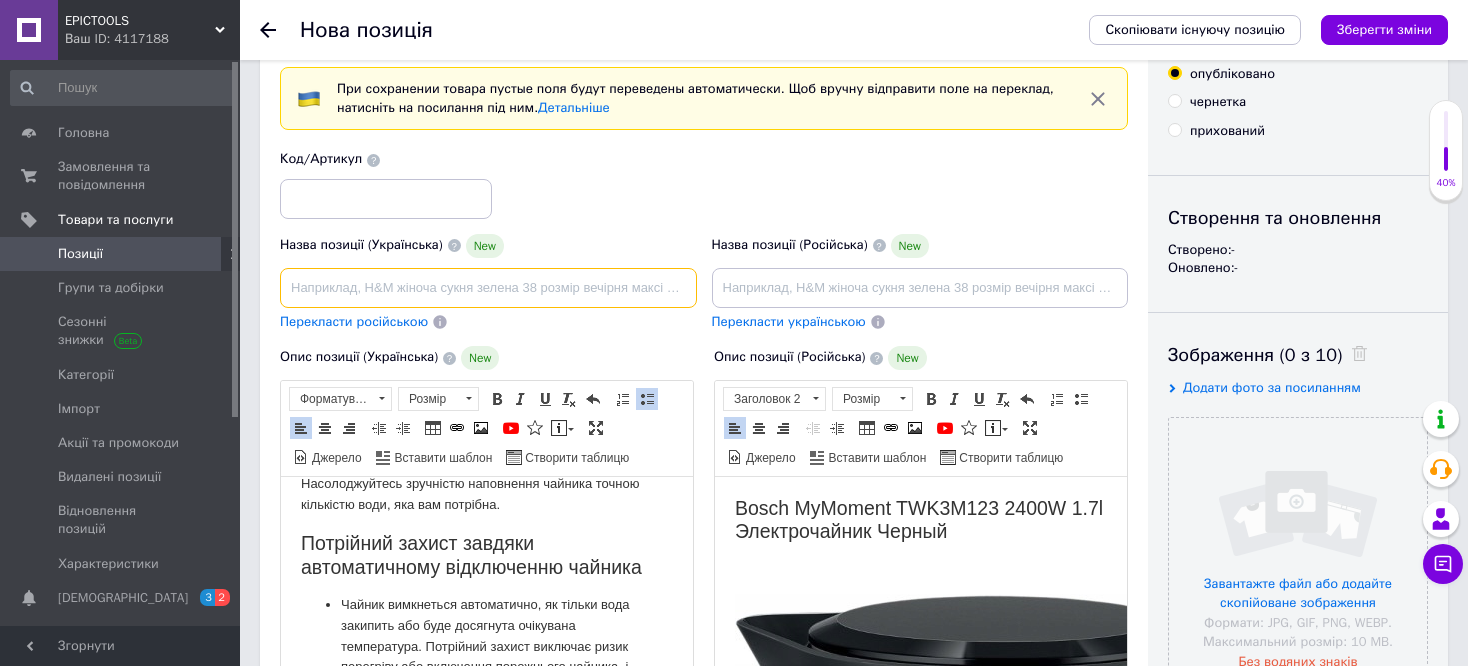 paste on "Чайник Bosch MyMoment TWK3M123" 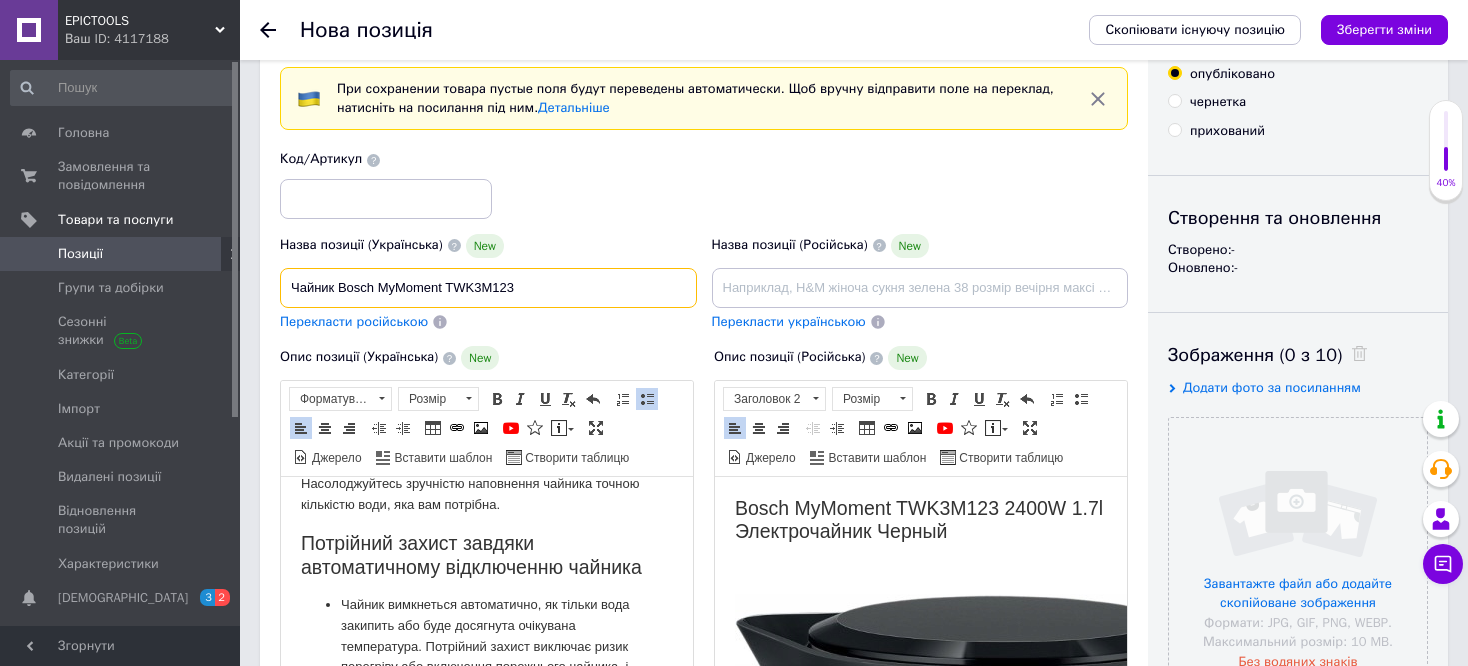 type on "Чайник Bosch MyMoment TWK3M123" 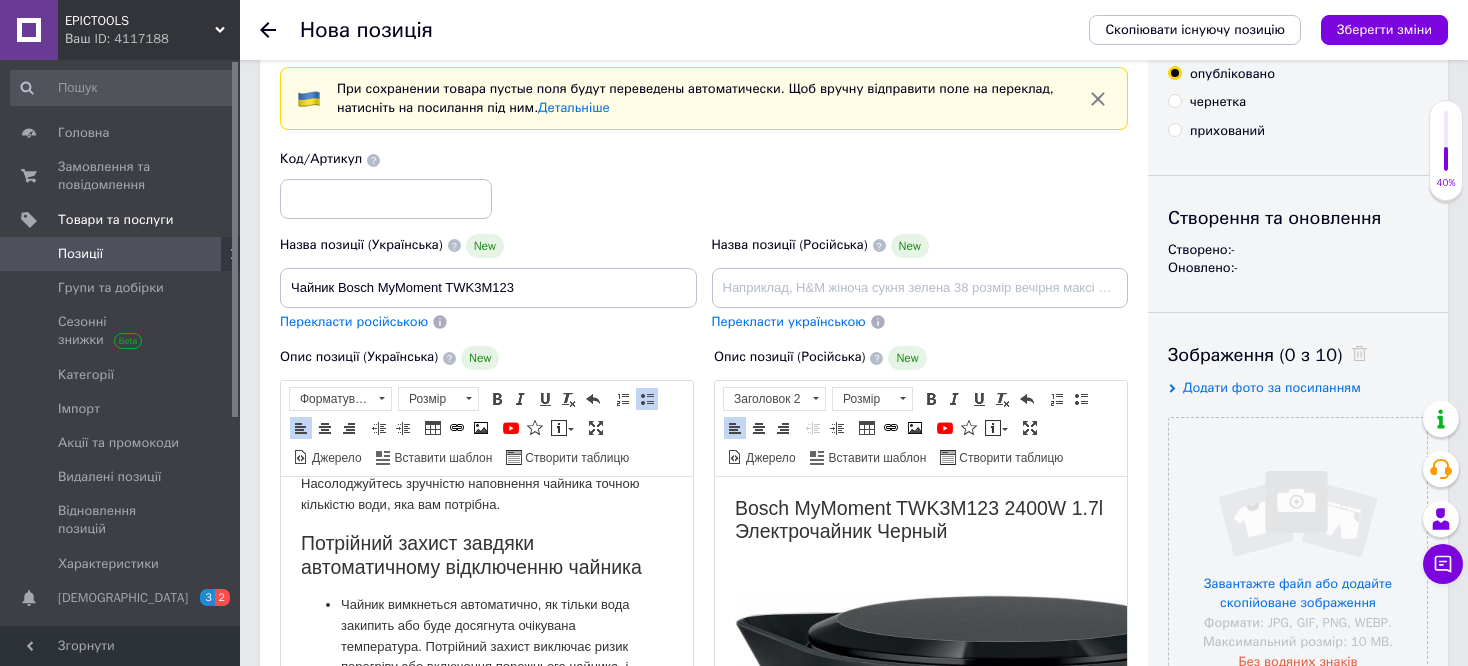 click on "Код/Артикул" at bounding box center (704, 184) 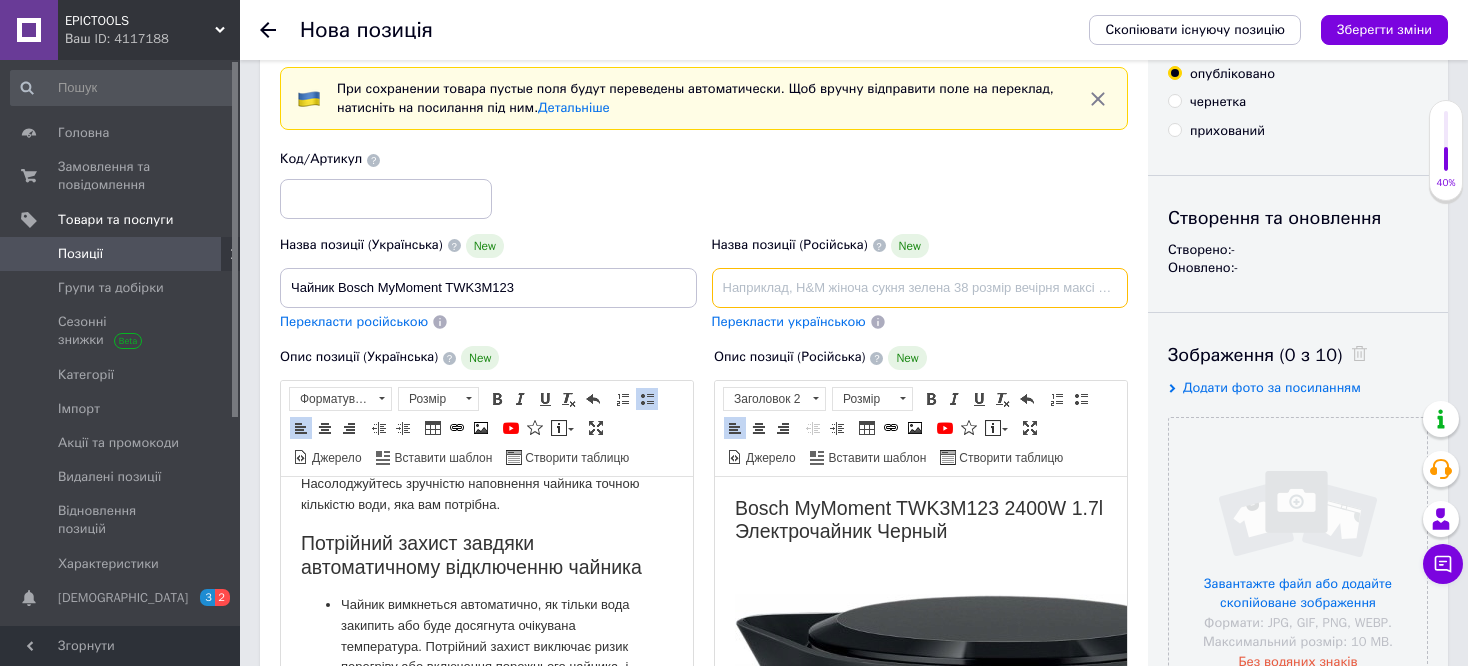 click at bounding box center [920, 288] 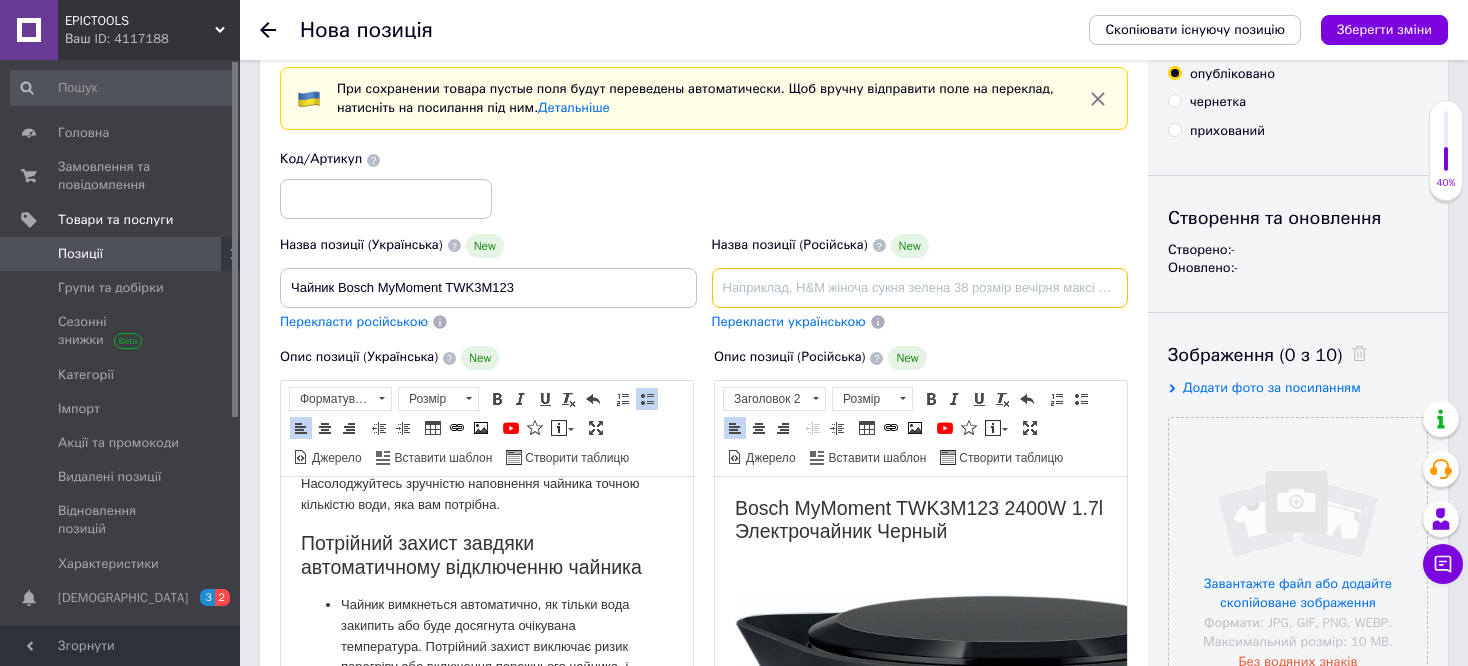 paste on "Чайник Bosch MyMoment TWK3M123" 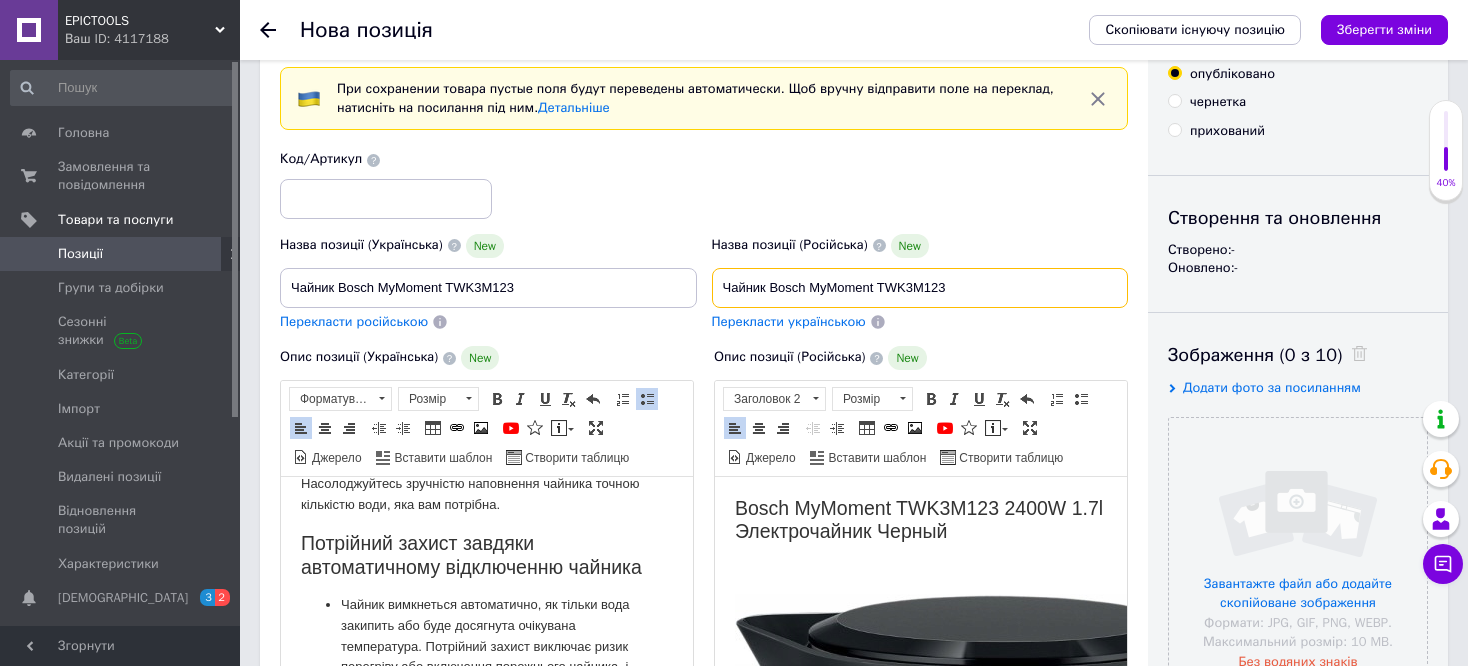 type on "Чайник Bosch MyMoment TWK3M123" 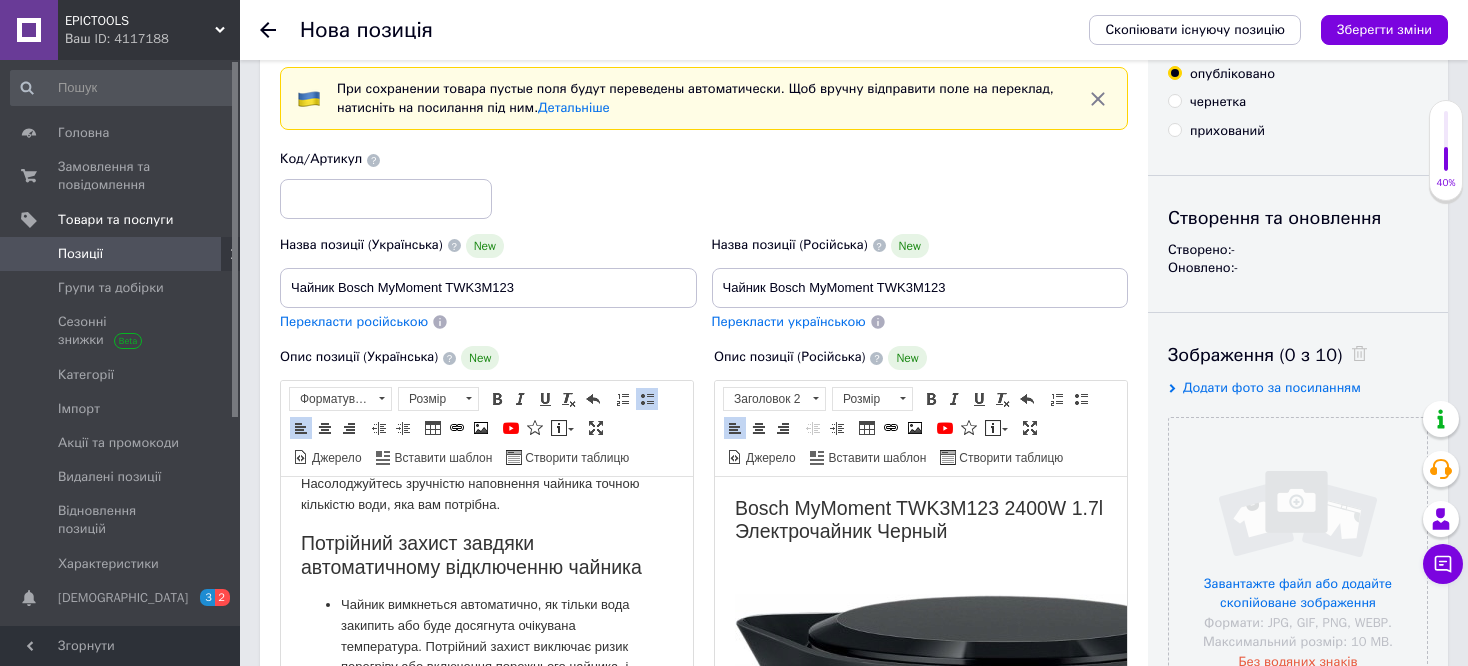click on "Код/Артикул" at bounding box center (704, 184) 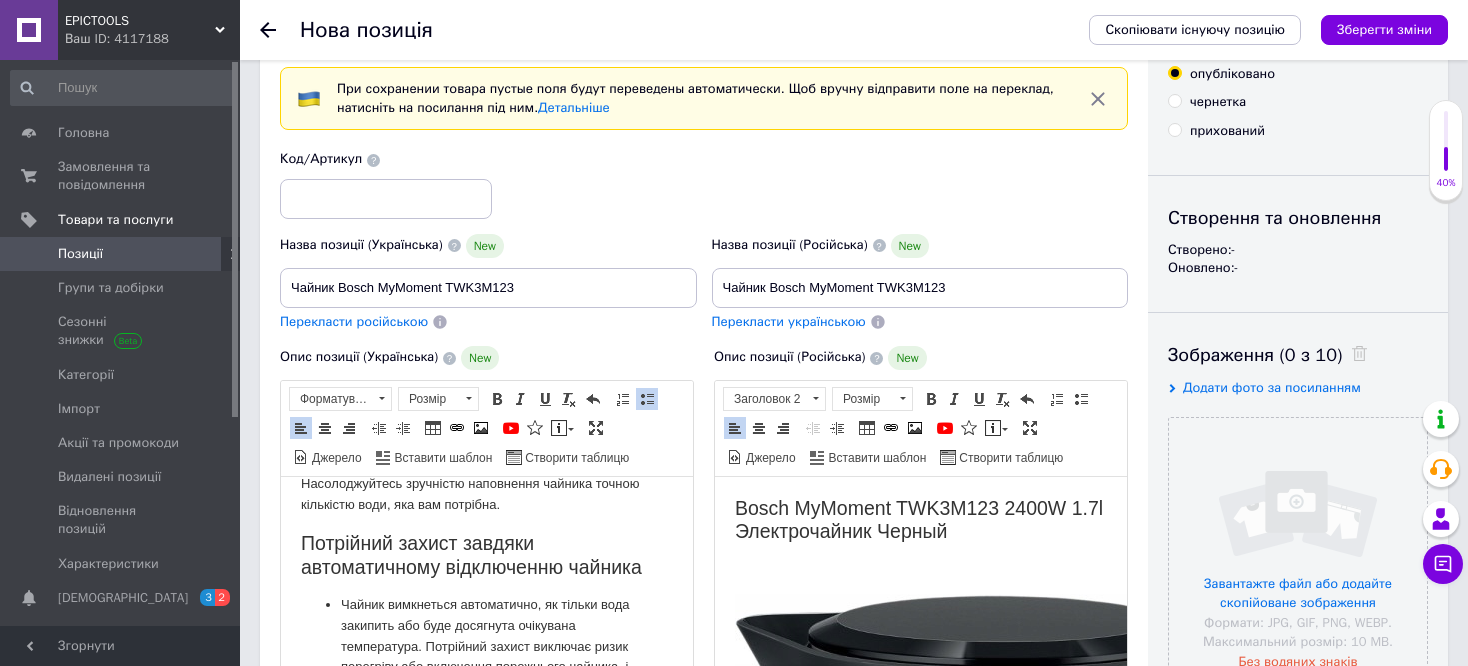 click on "Перекласти російською" at bounding box center (354, 321) 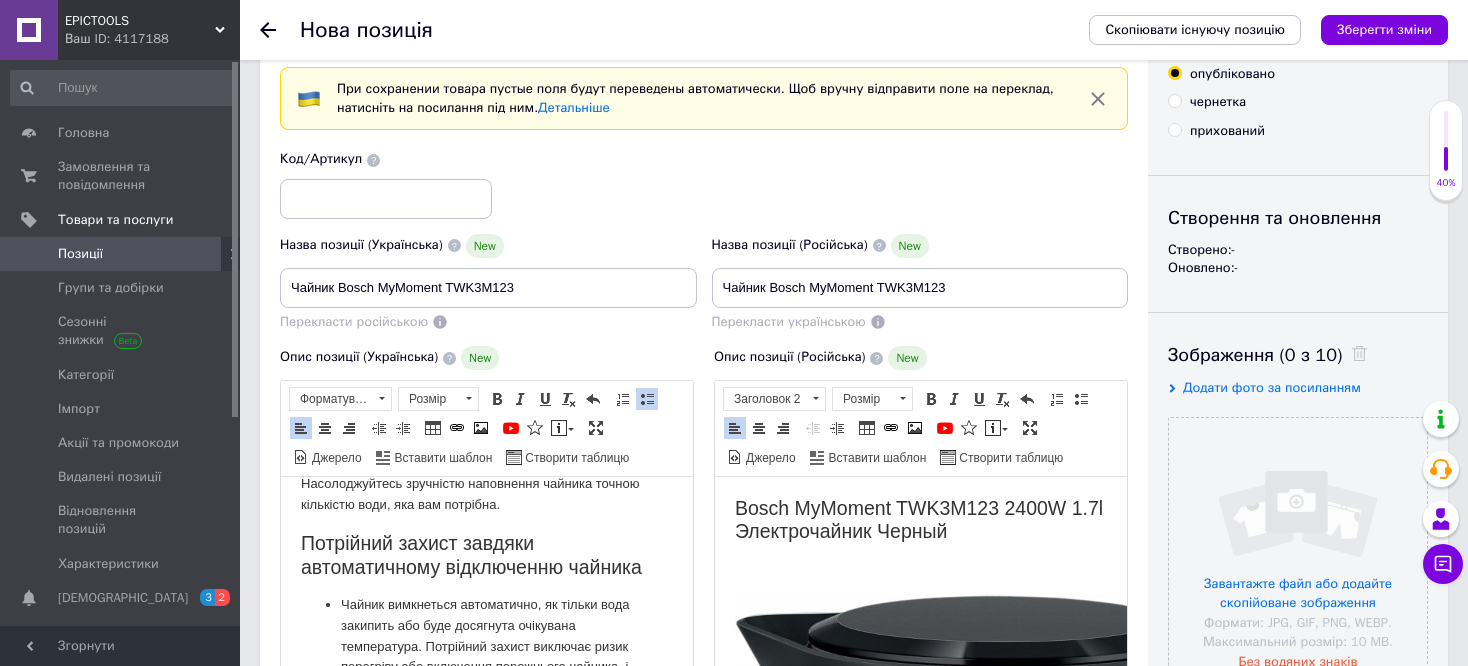 click on "Код/Артикул" at bounding box center [704, 184] 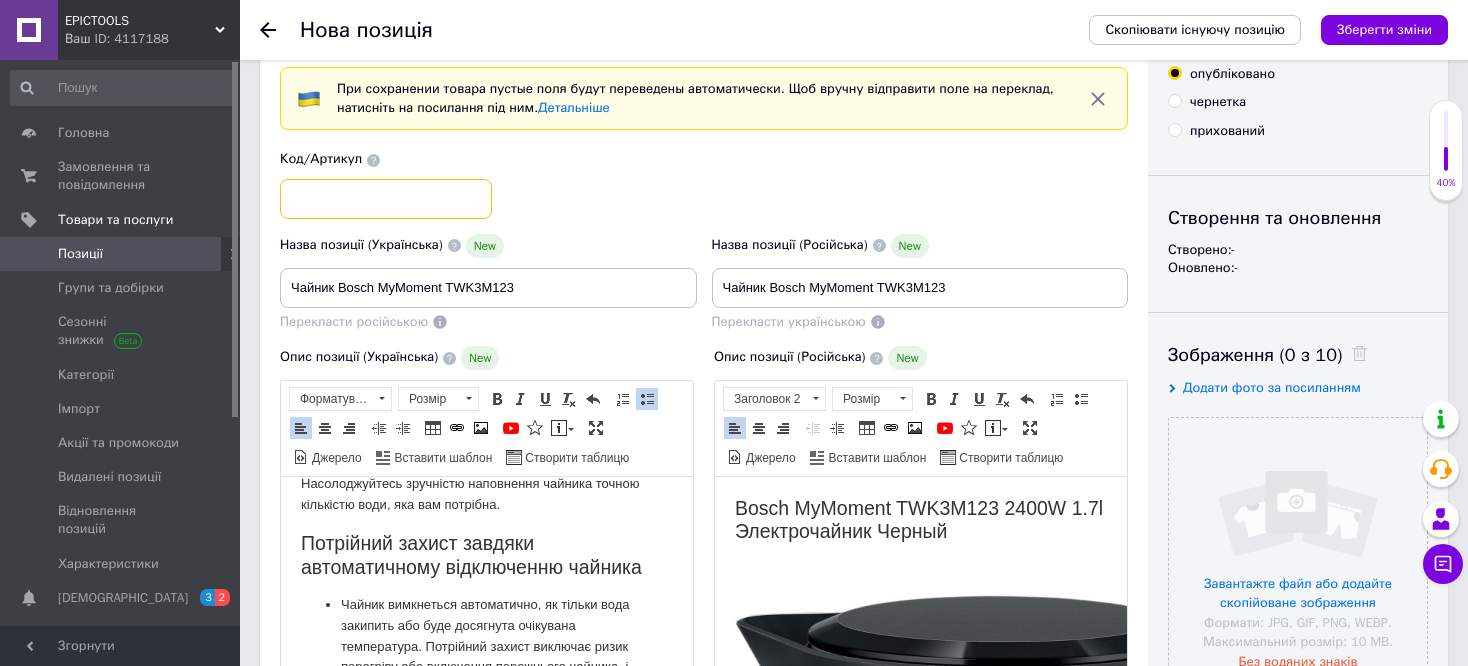 click at bounding box center [386, 199] 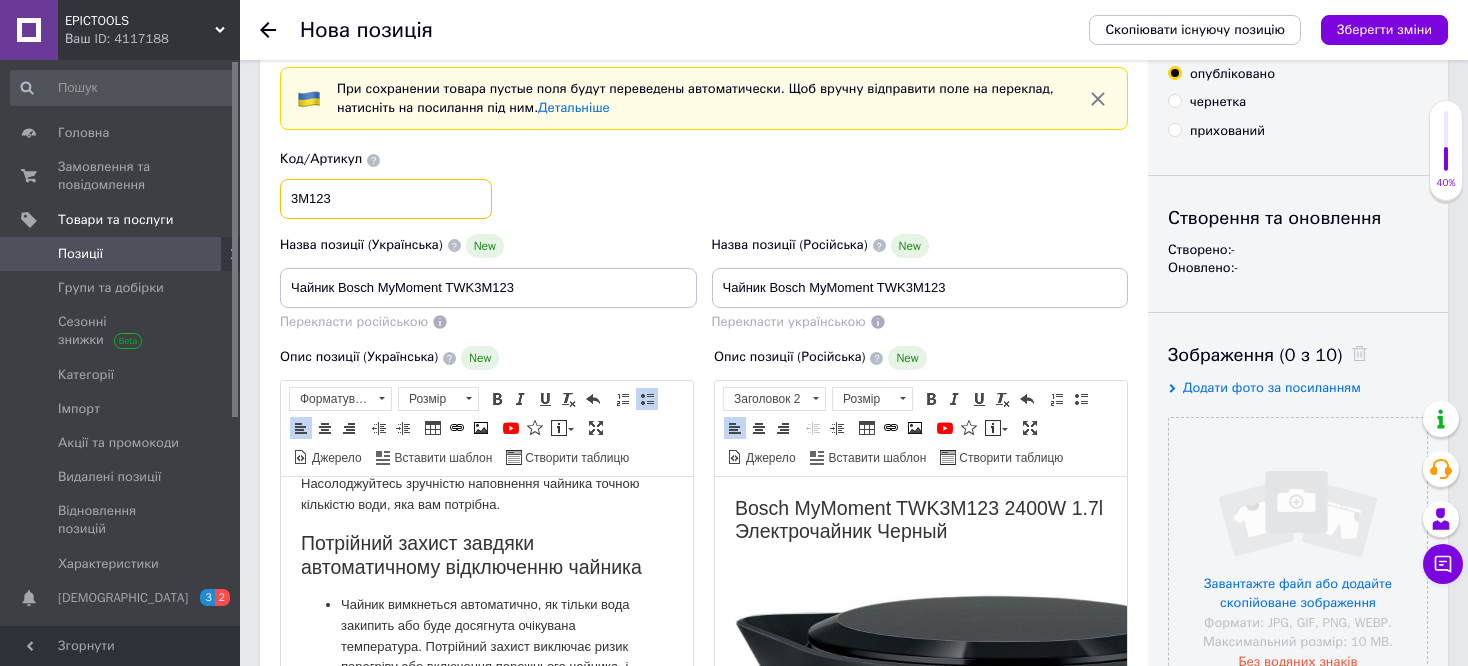 type on "3M123" 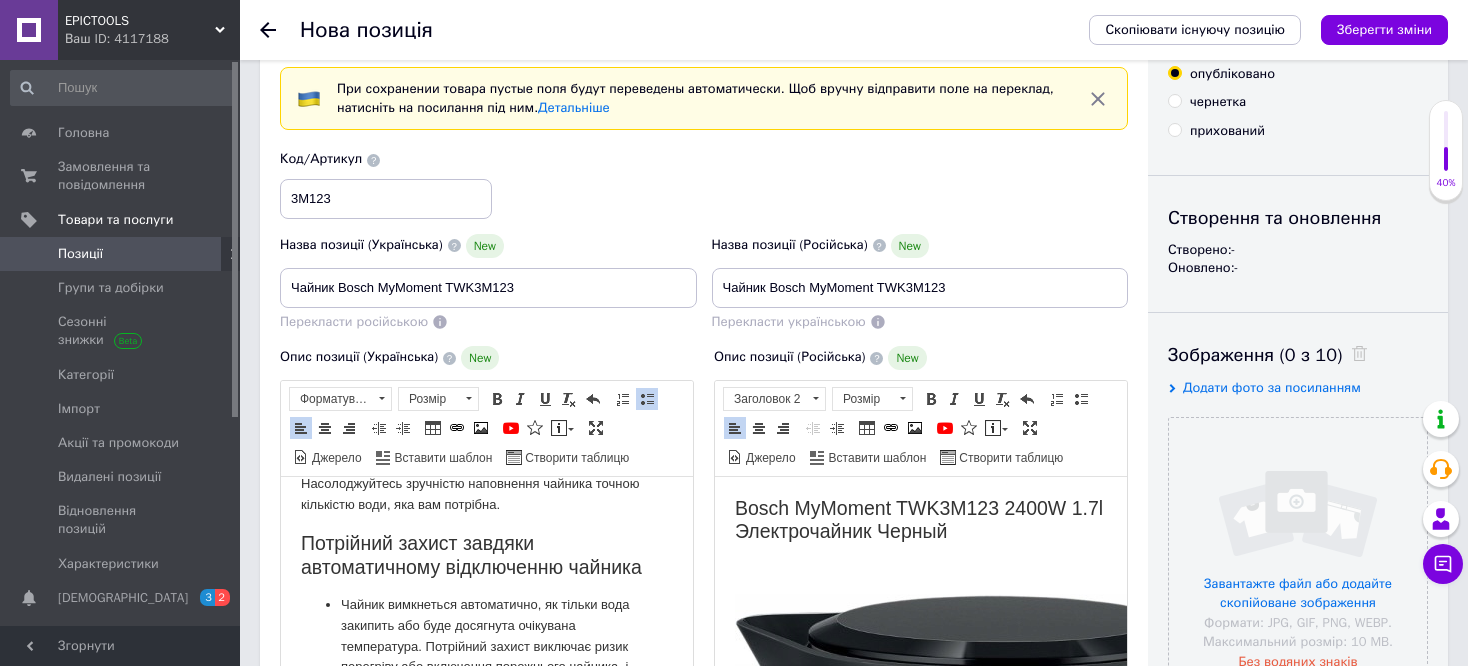 click on "Код/Артикул 3M123" at bounding box center [704, 184] 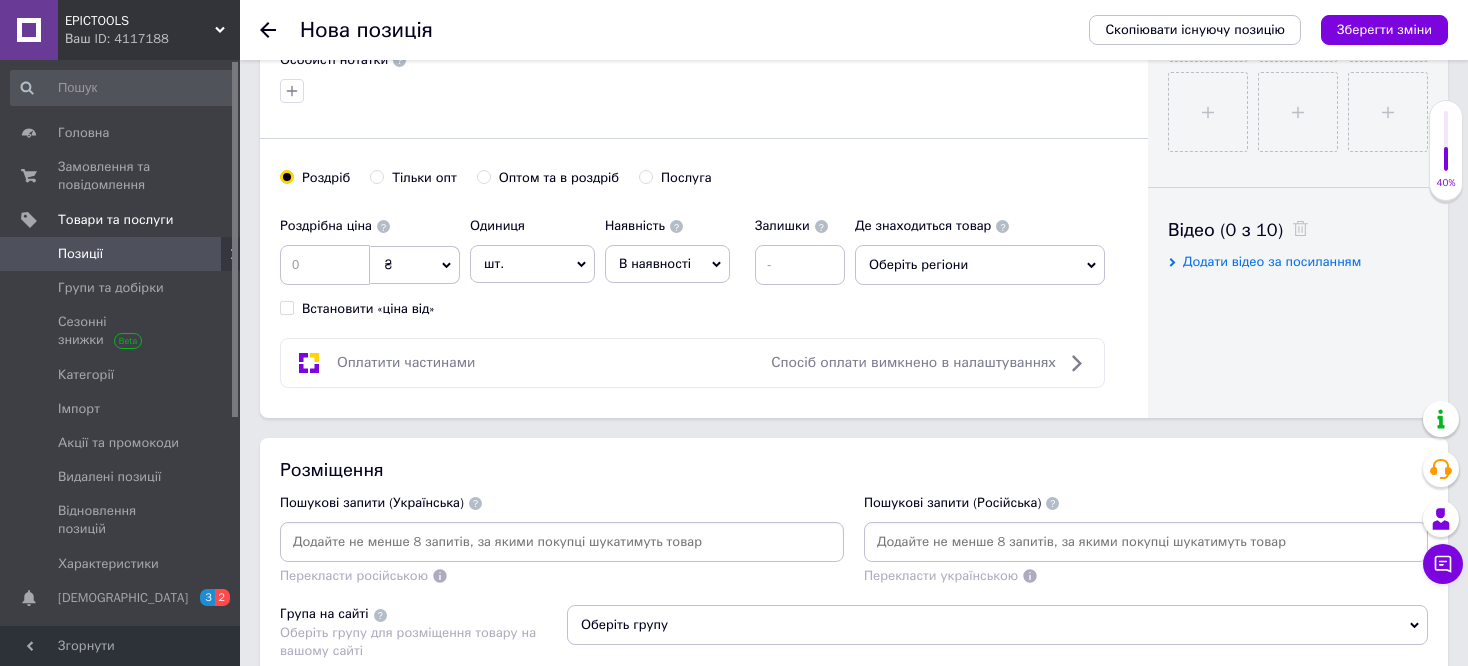 scroll, scrollTop: 1040, scrollLeft: 0, axis: vertical 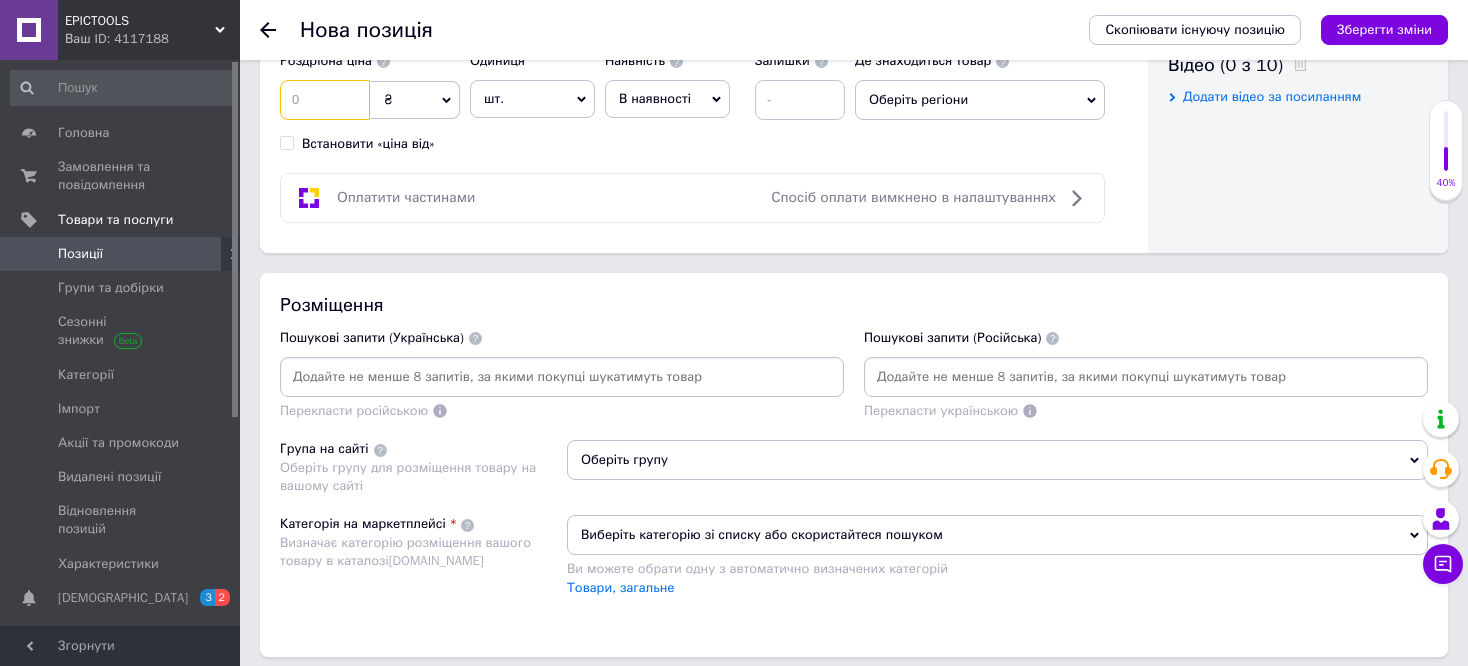click at bounding box center [325, 100] 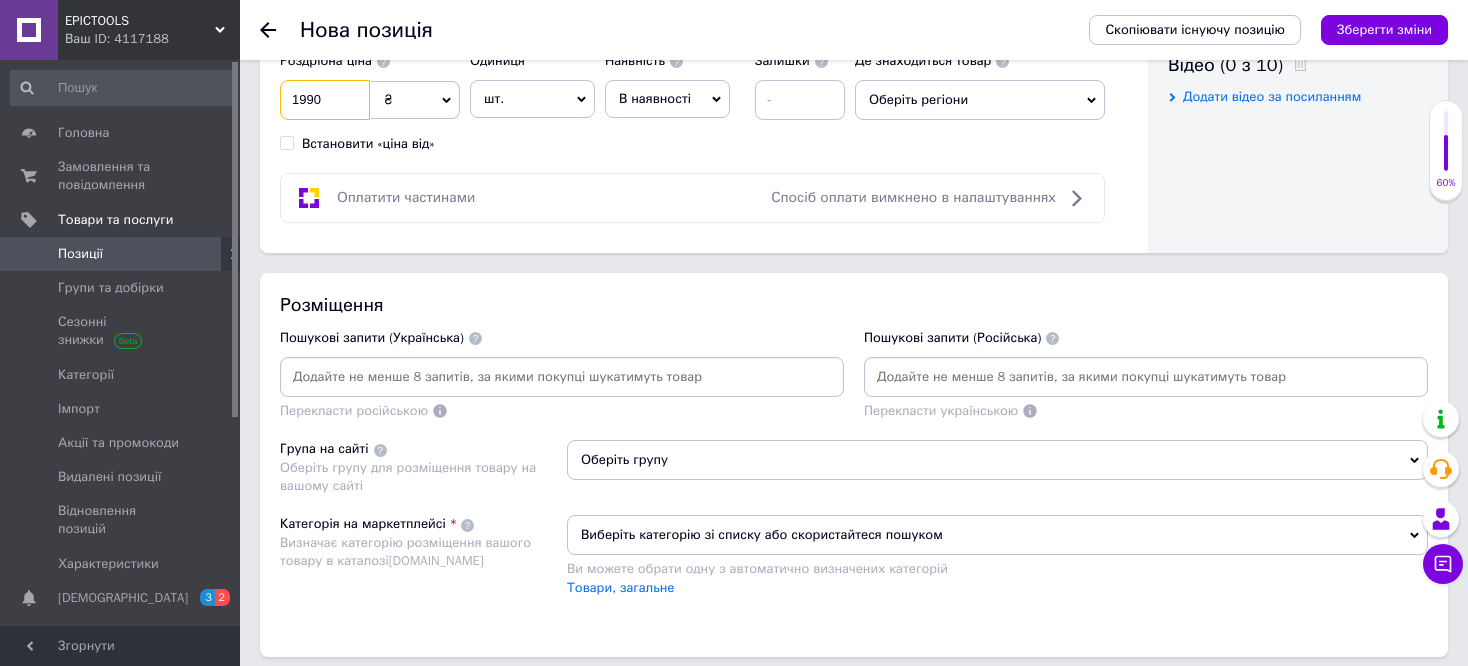 type on "1990" 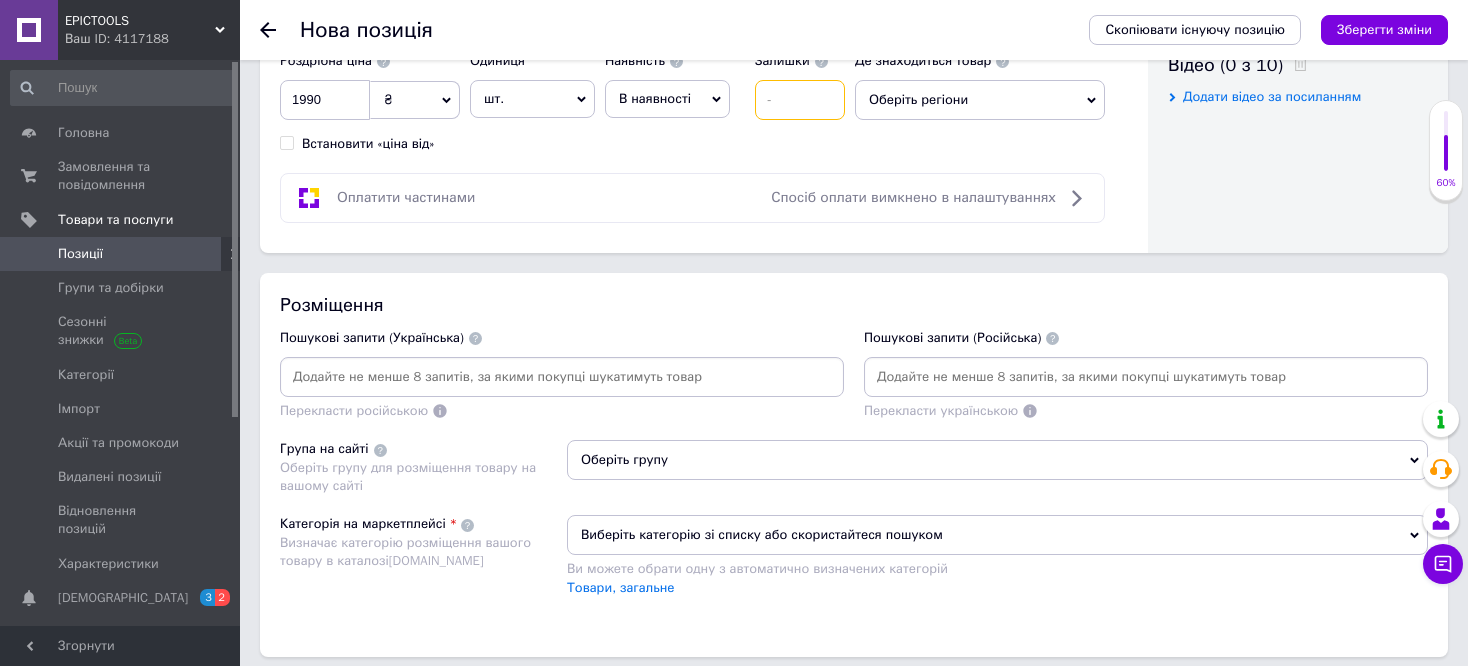 click at bounding box center [800, 100] 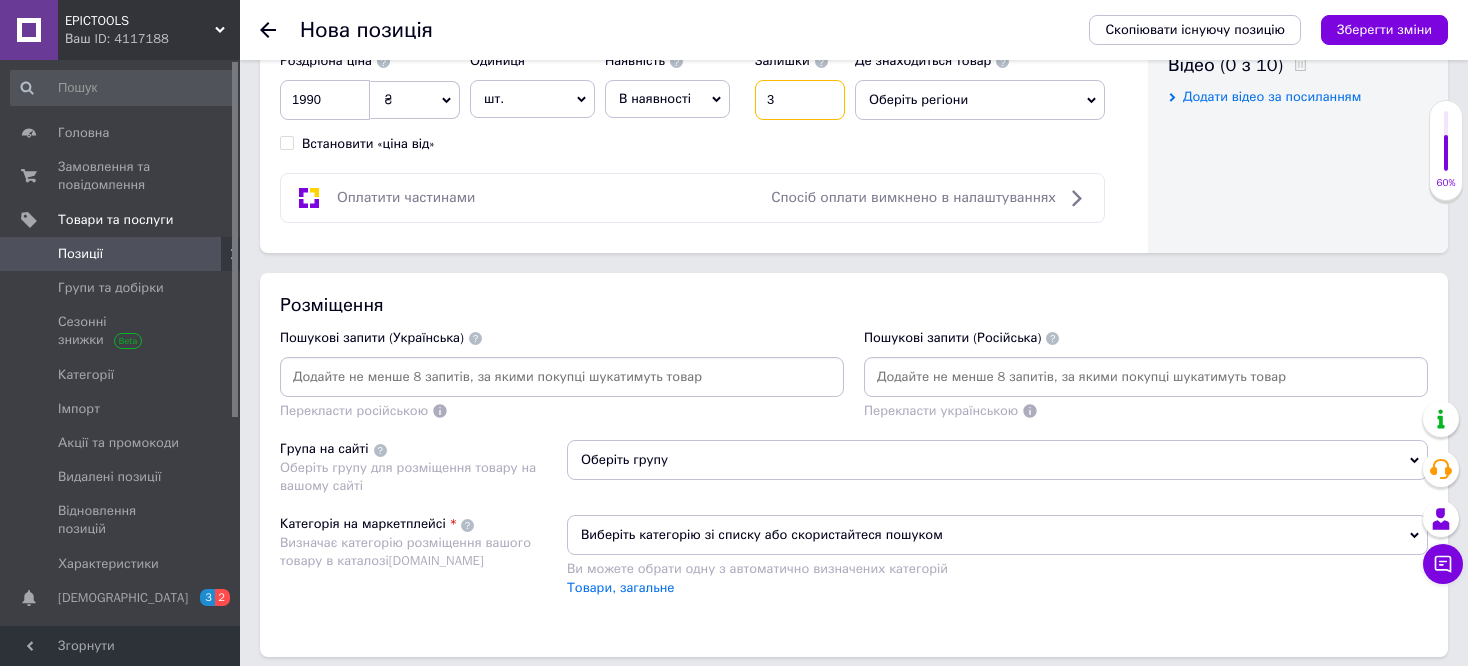 type on "3" 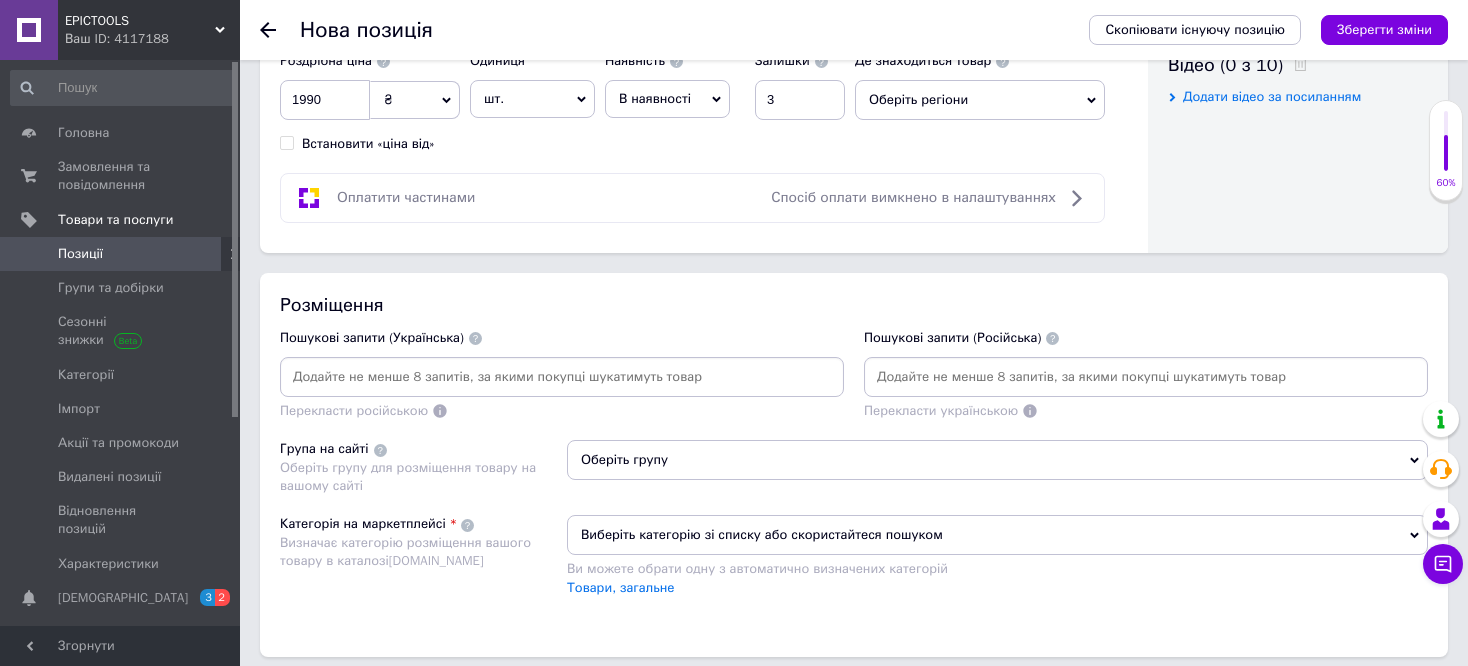 click on "Оберіть регіони" at bounding box center (980, 100) 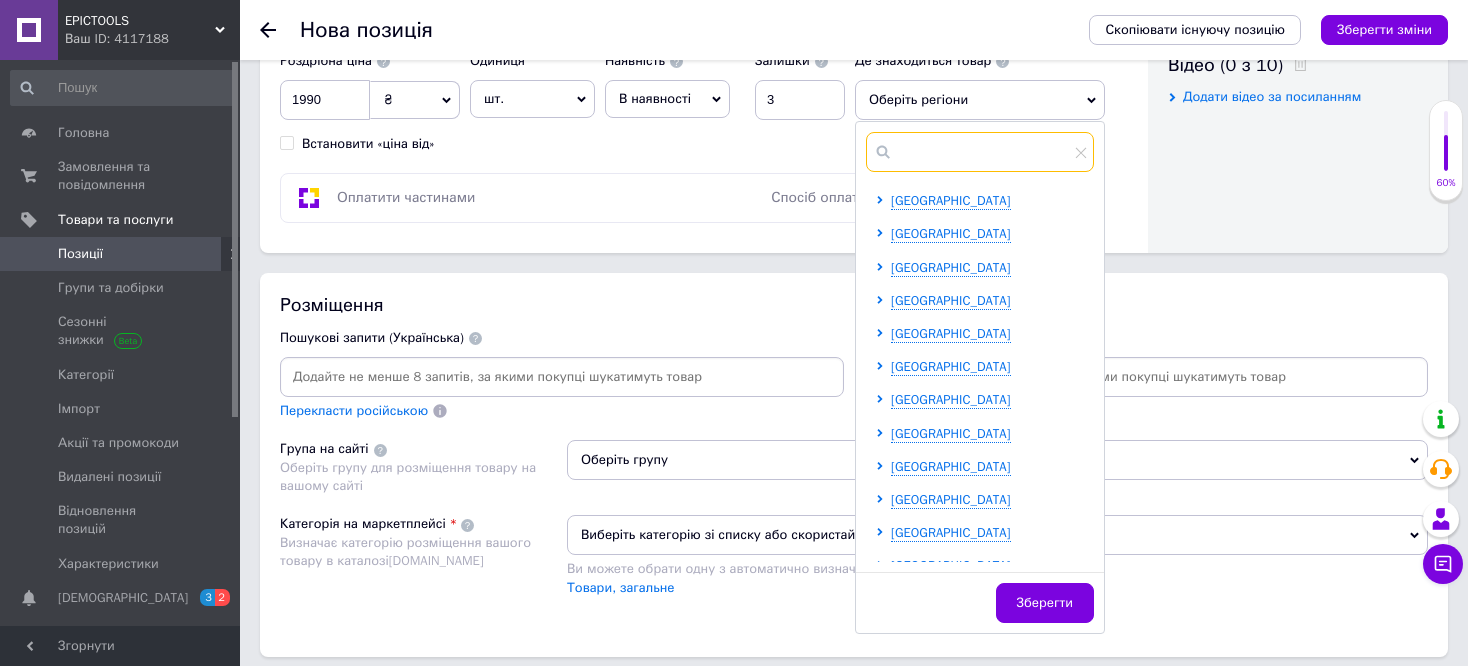 click at bounding box center (980, 152) 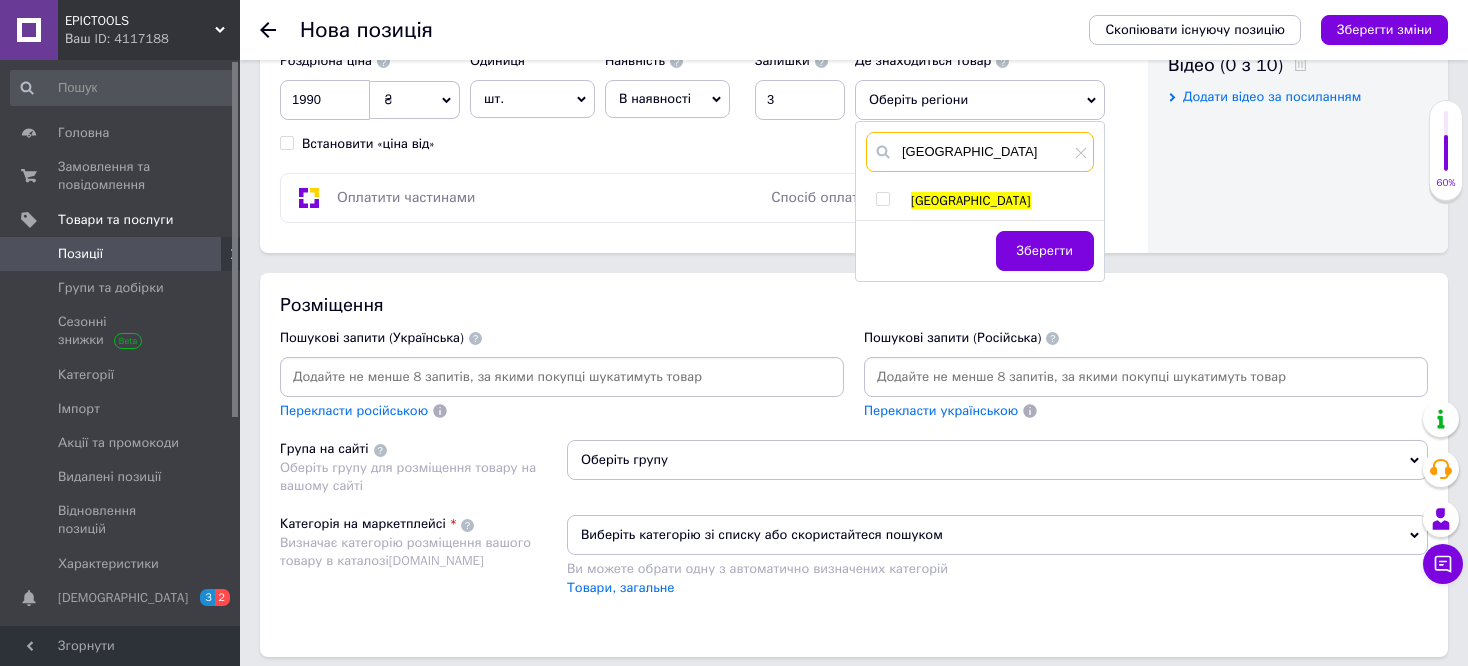 type on "[GEOGRAPHIC_DATA]" 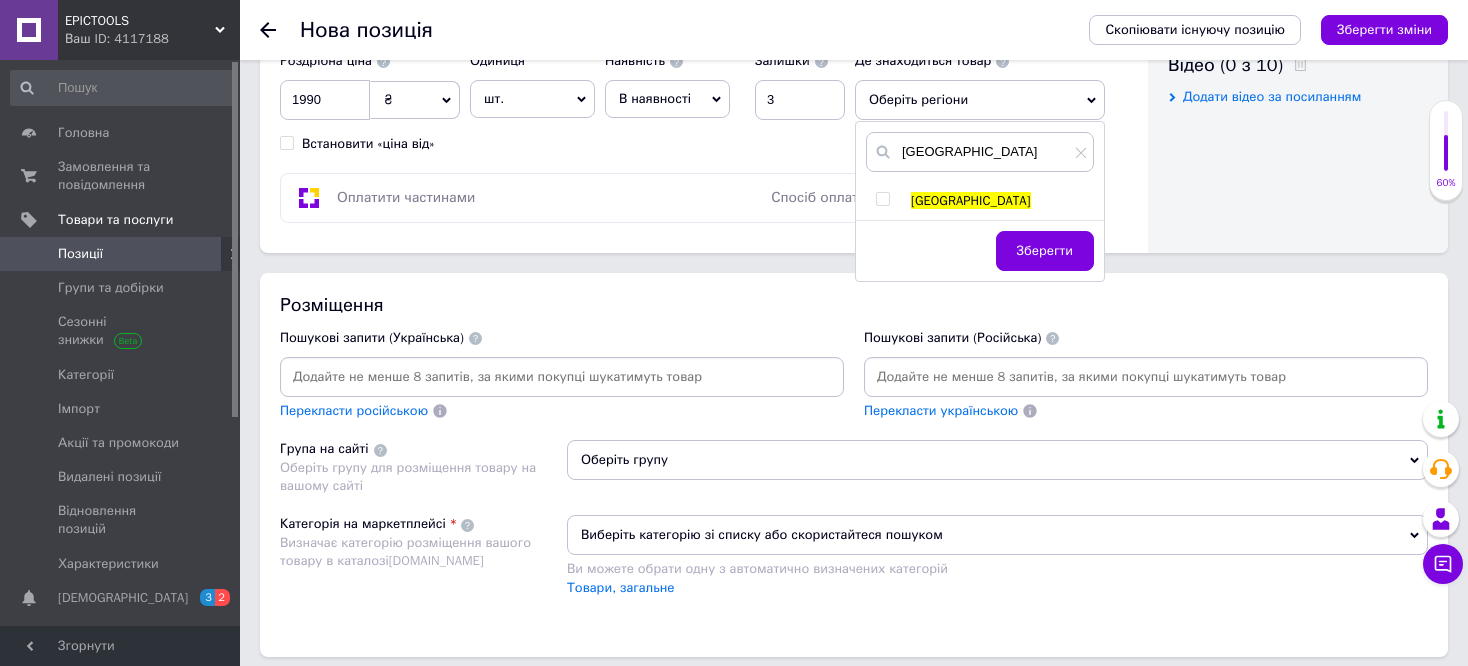 click at bounding box center [882, 199] 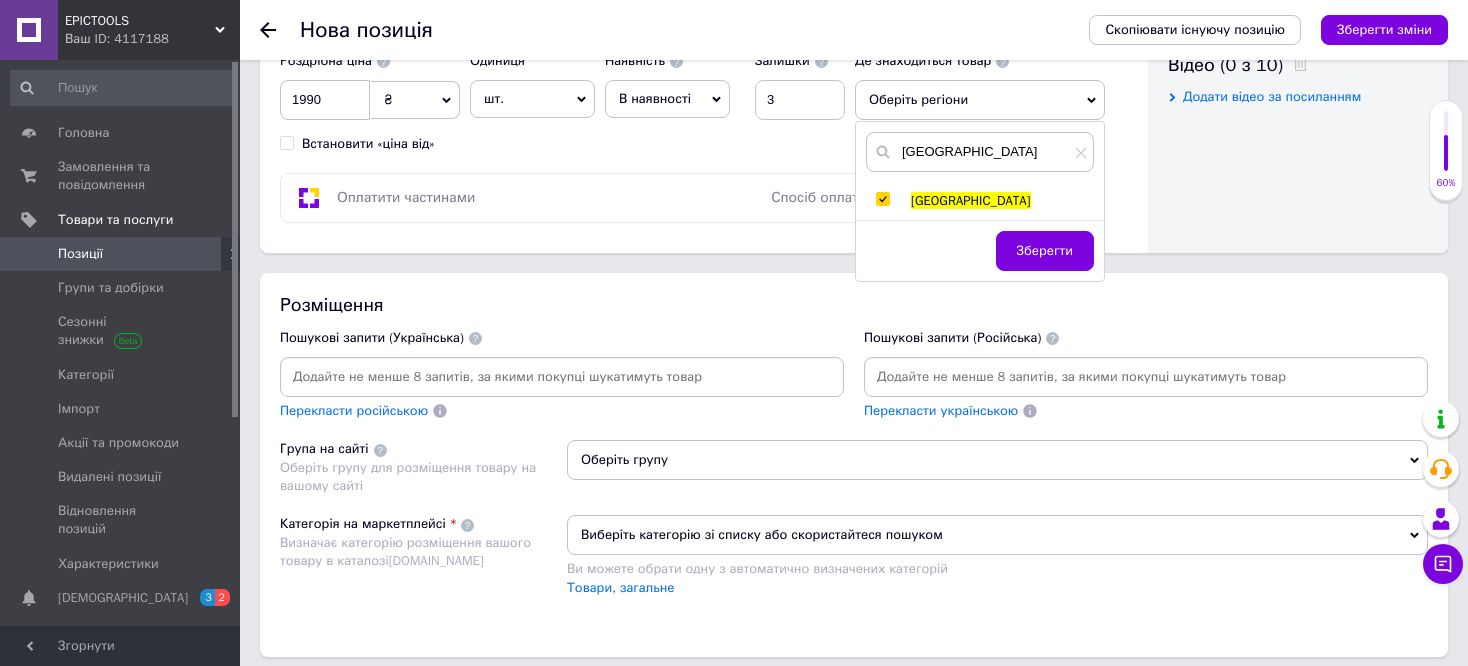 checkbox on "true" 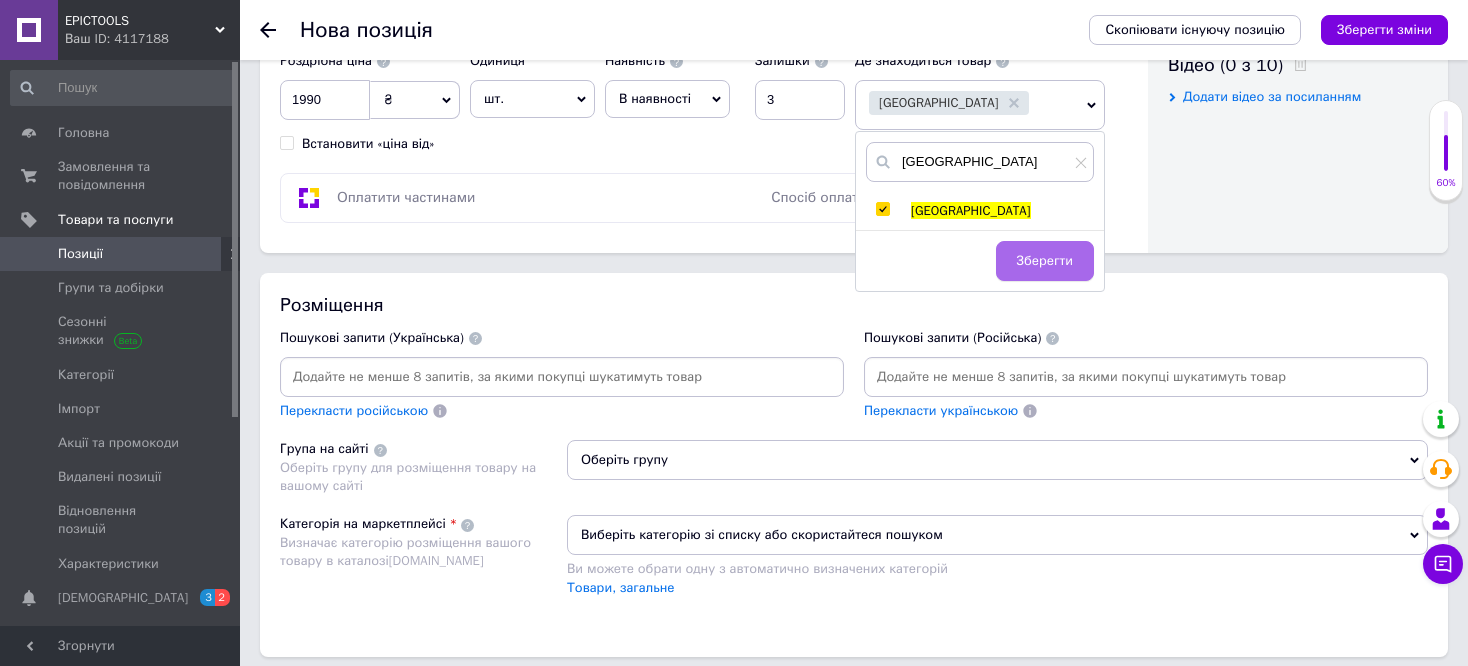 click on "Зберегти" at bounding box center [1045, 261] 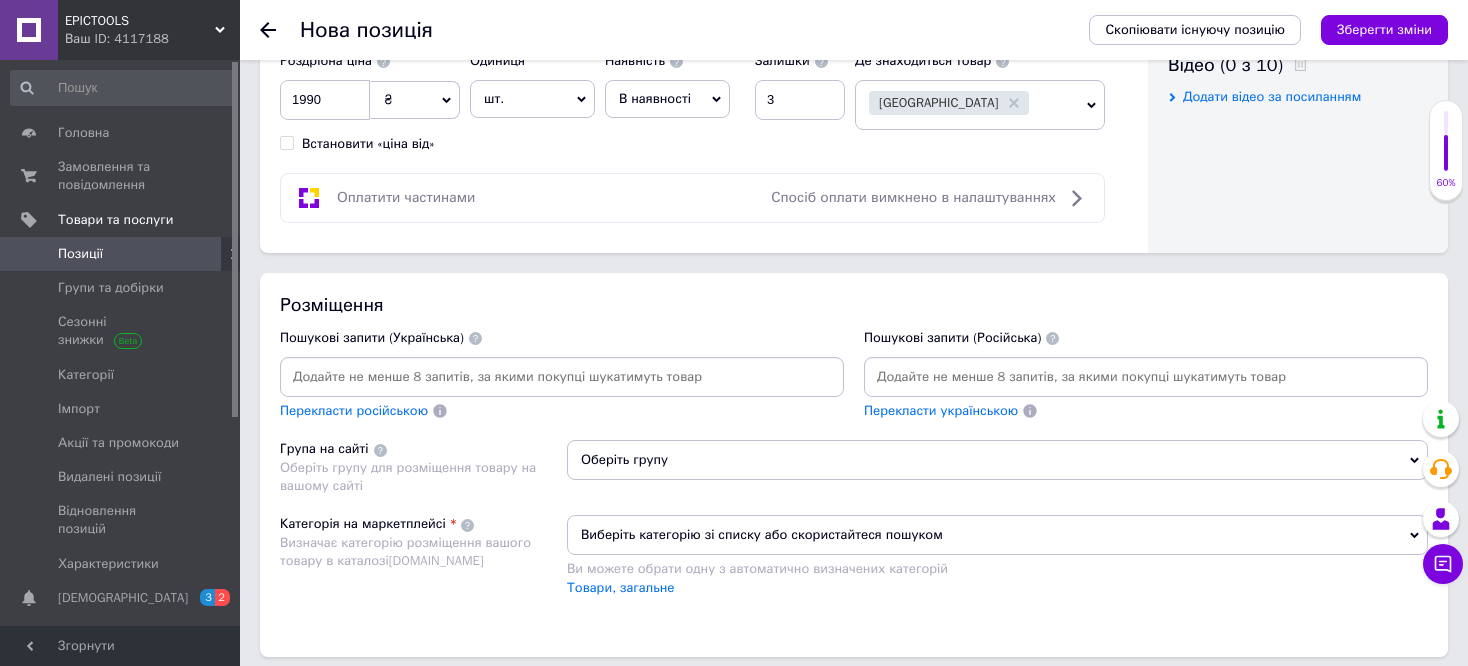click at bounding box center (562, 377) 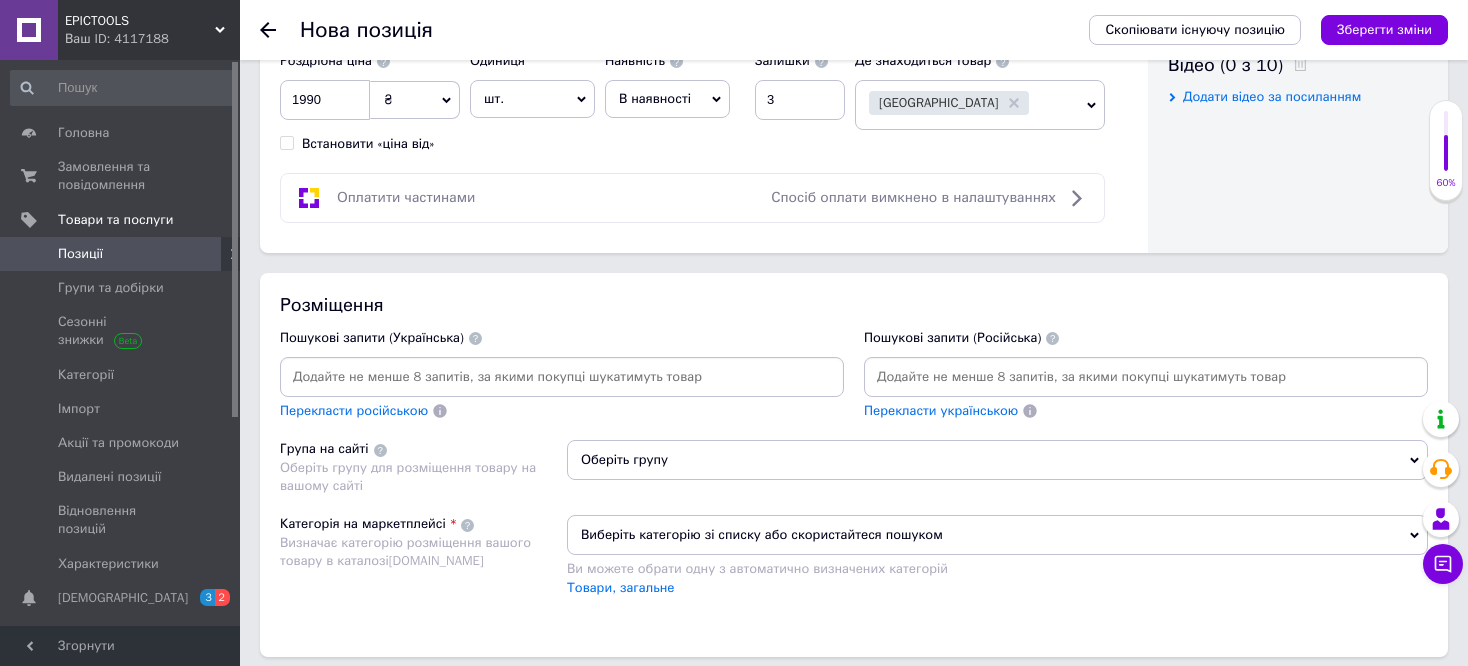 paste on "Чайник Bosch MyMoment TWK3M123" 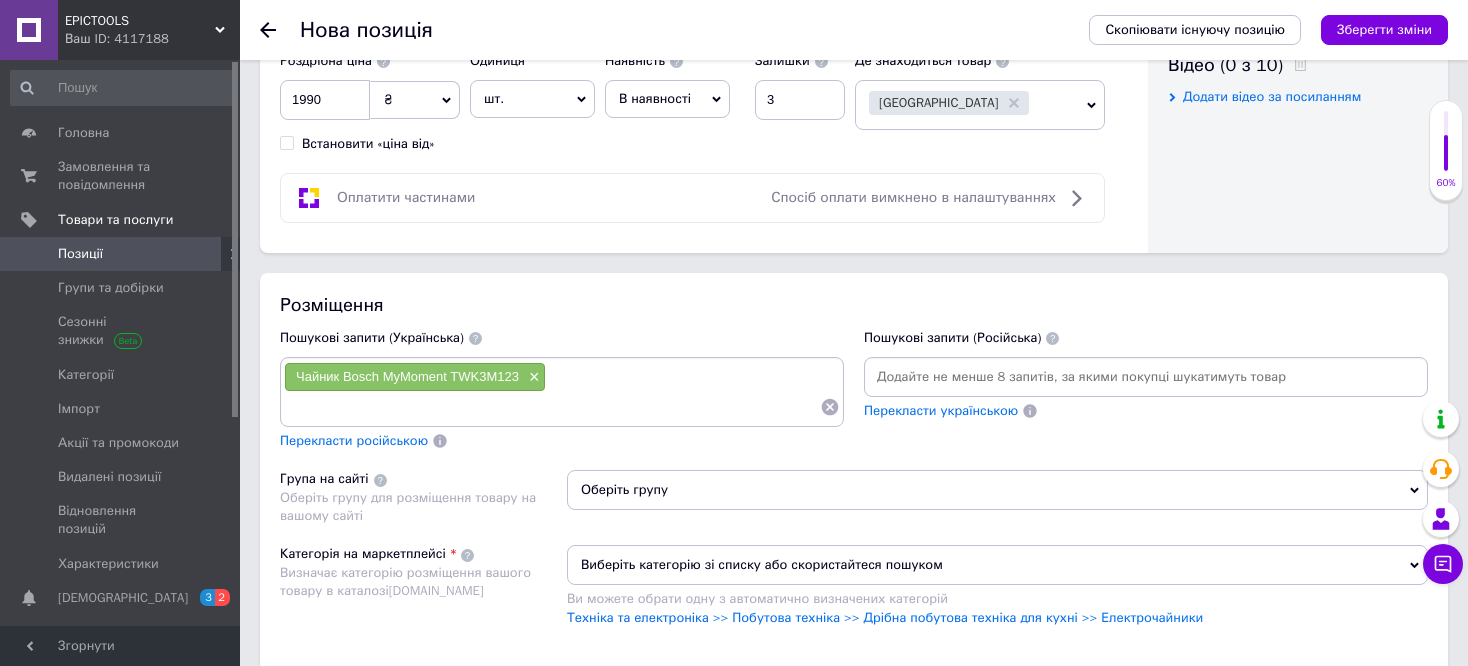 click at bounding box center [552, 407] 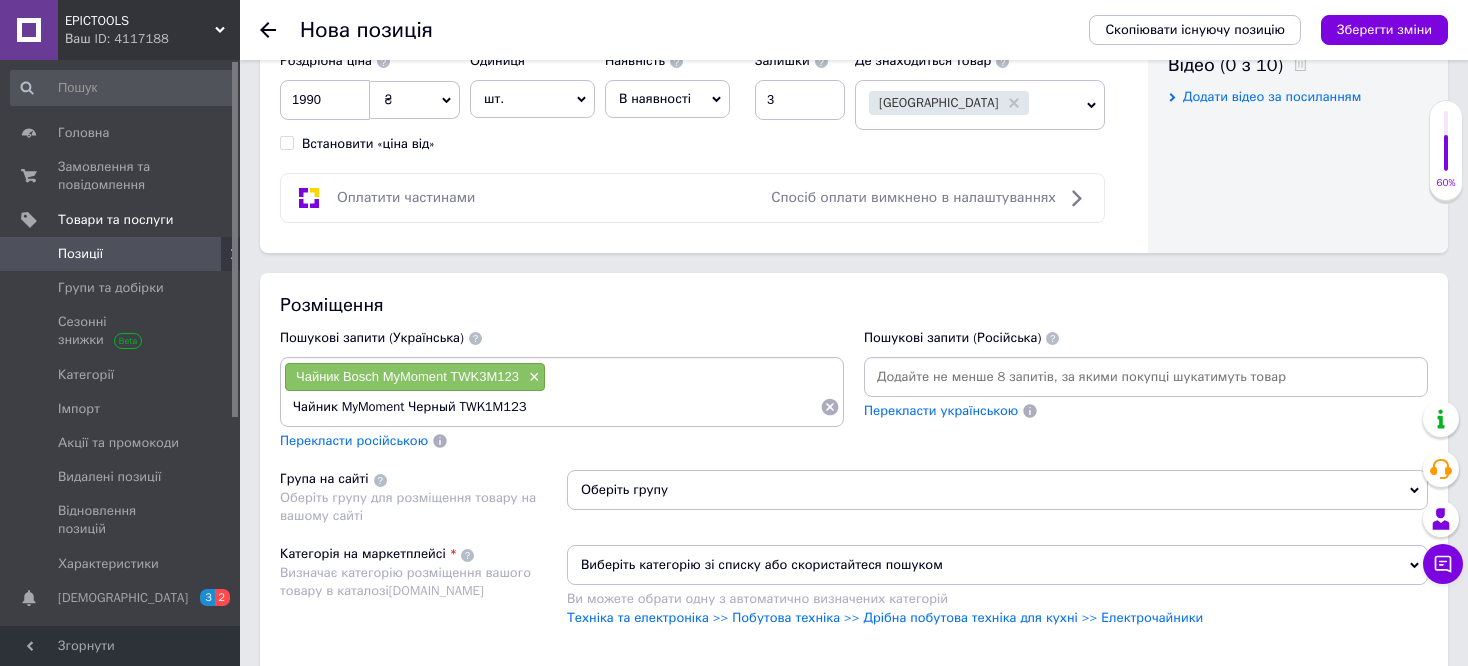 type on "Чайник MyMoment Черный TWK1M123" 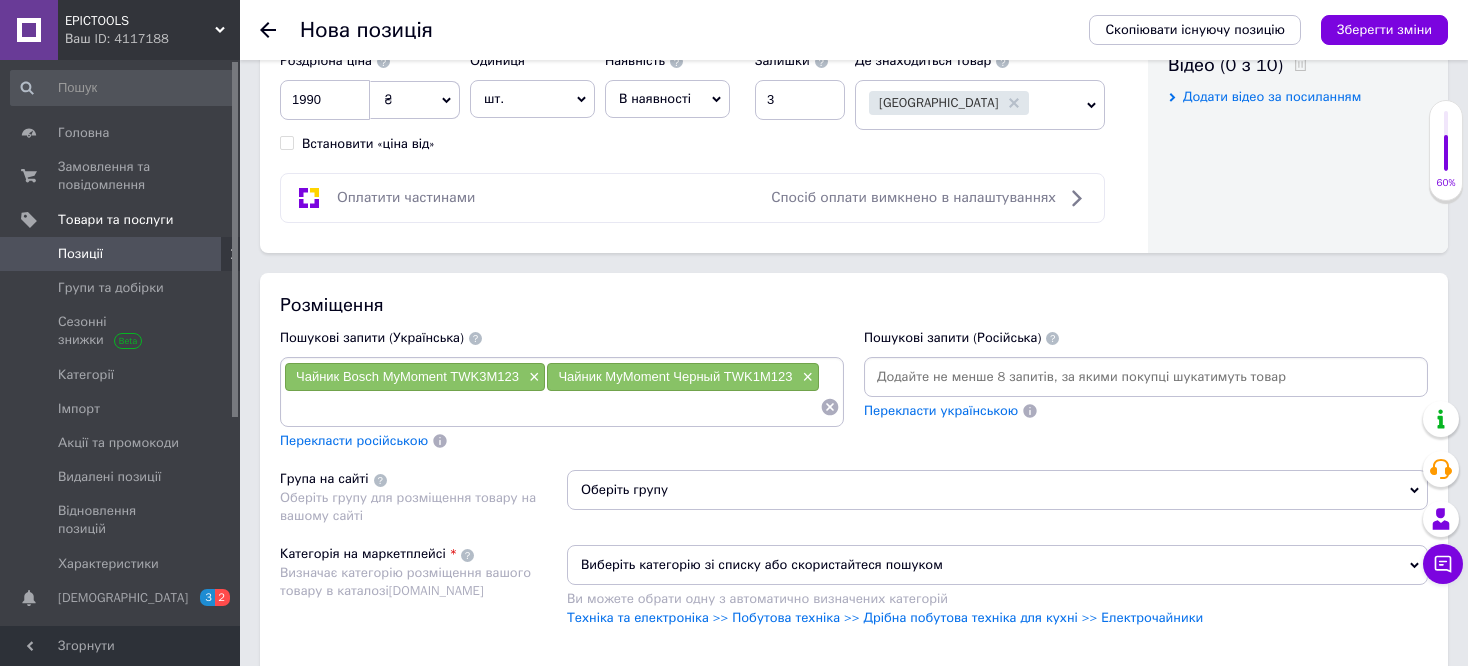 click at bounding box center (552, 407) 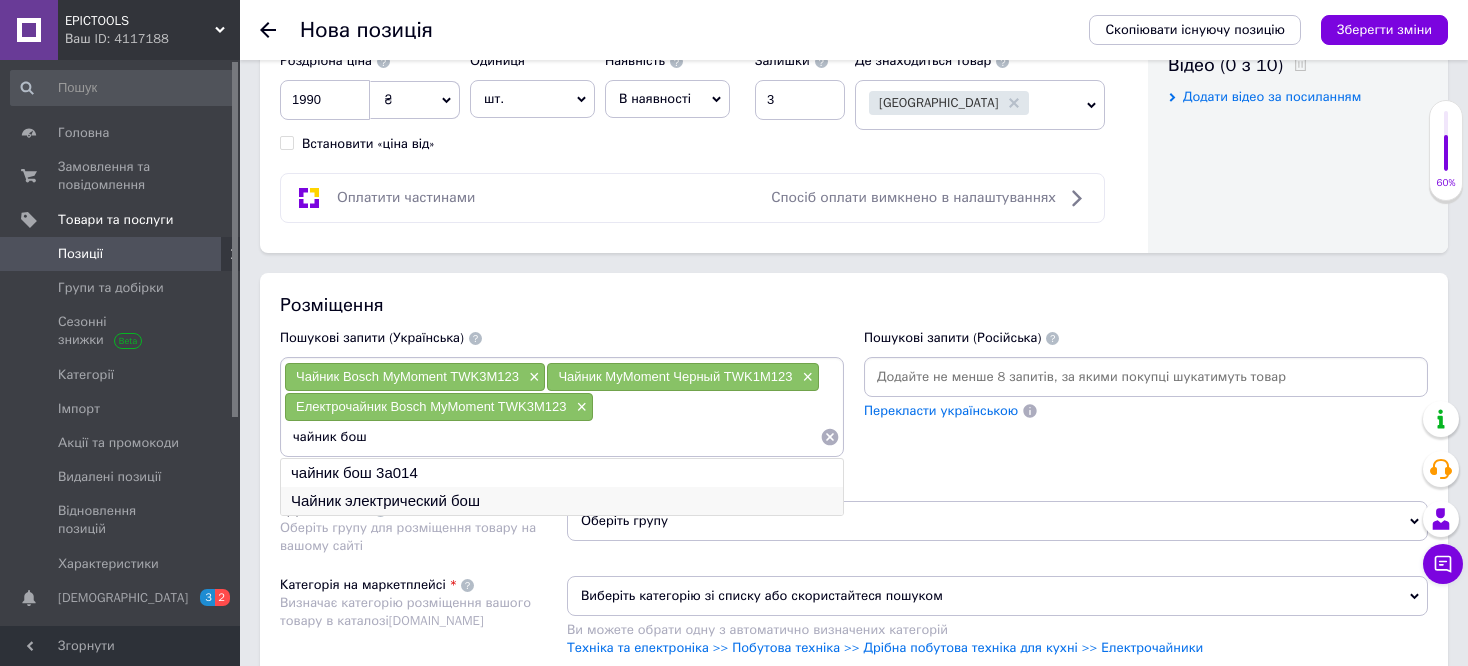 type on "чайник бош" 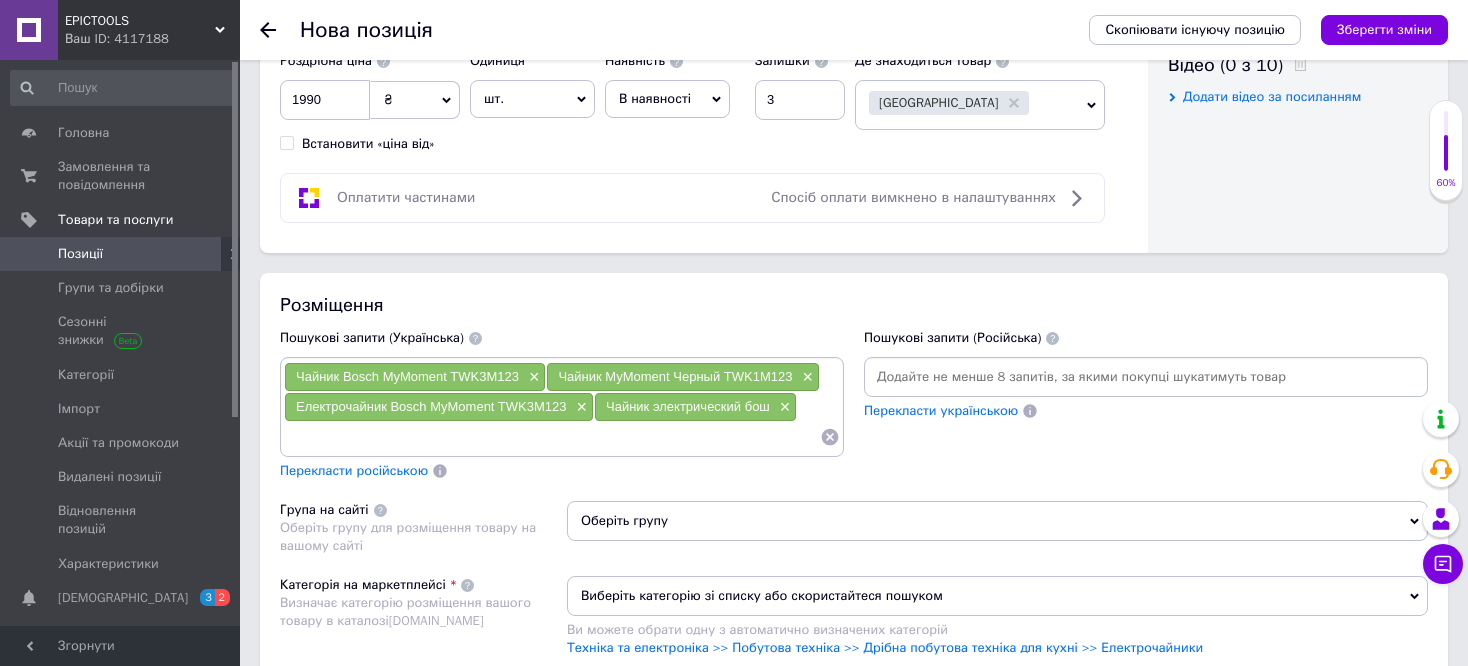 click at bounding box center [552, 437] 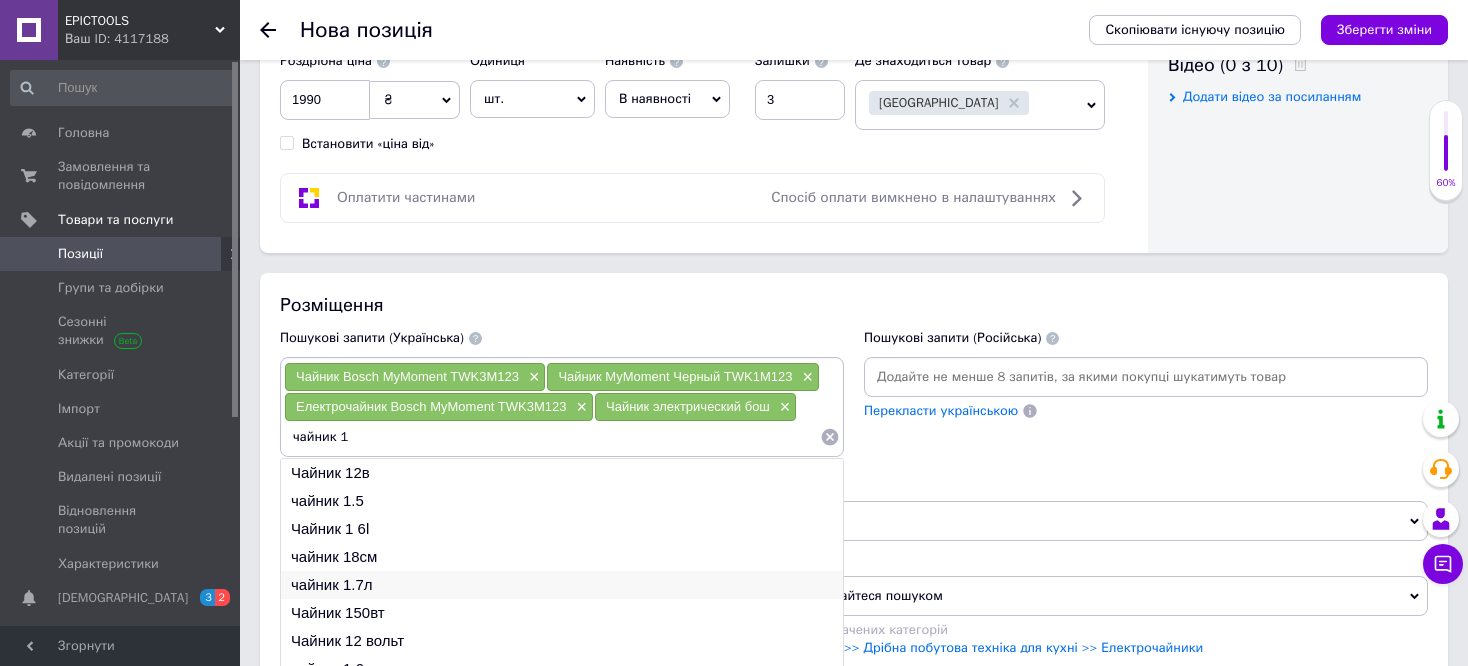 type on "чайник 1" 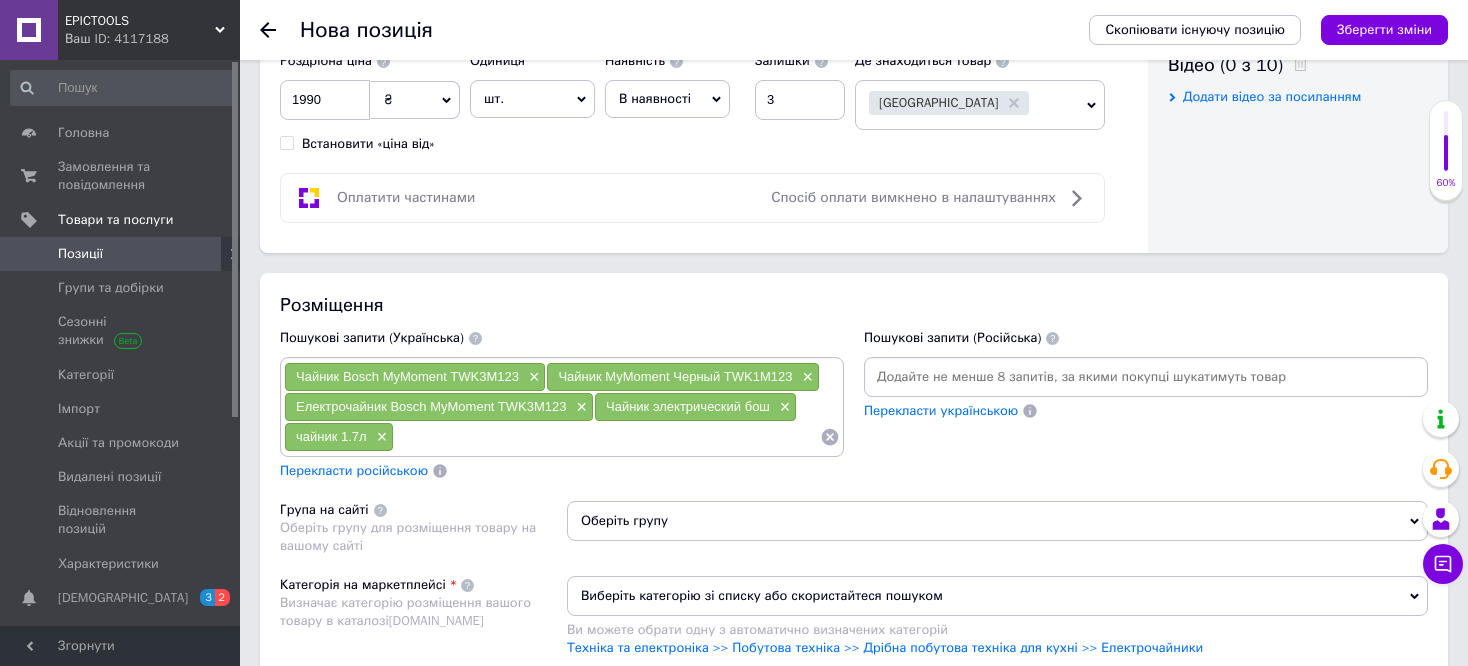 click at bounding box center [607, 437] 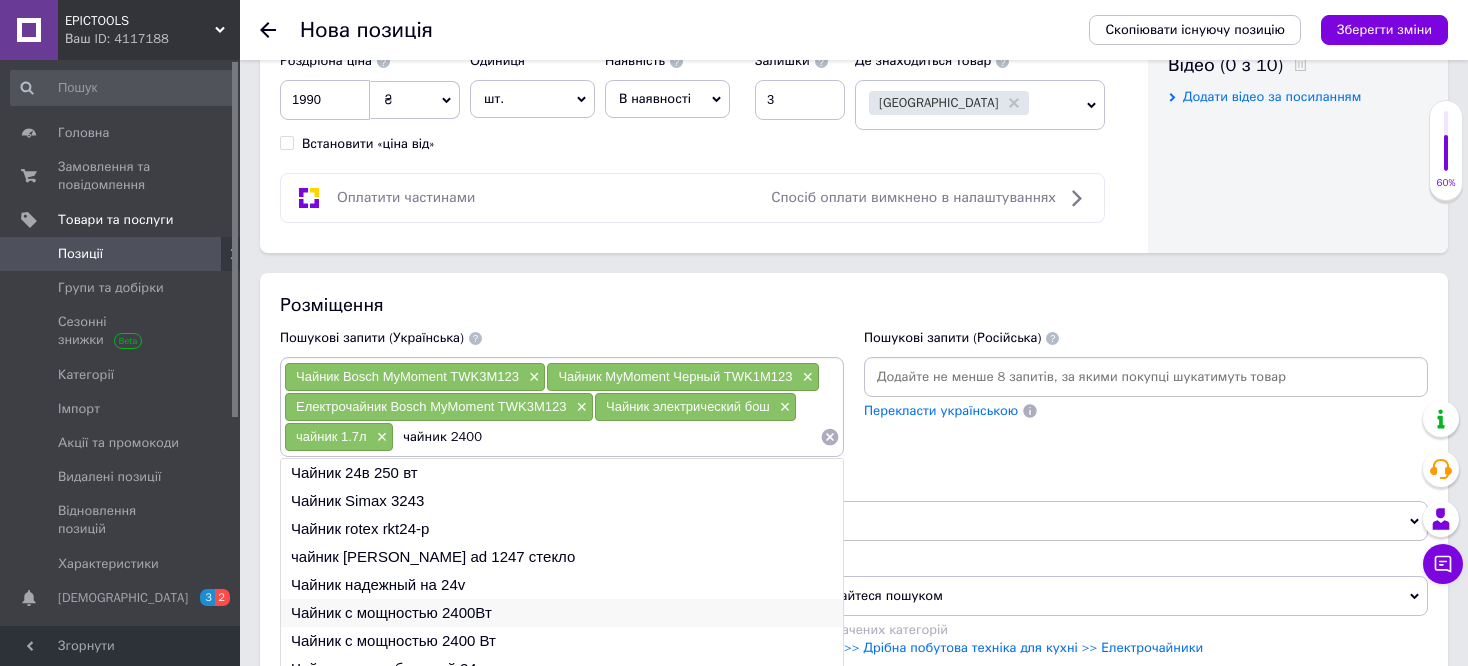 type on "чайник 2400" 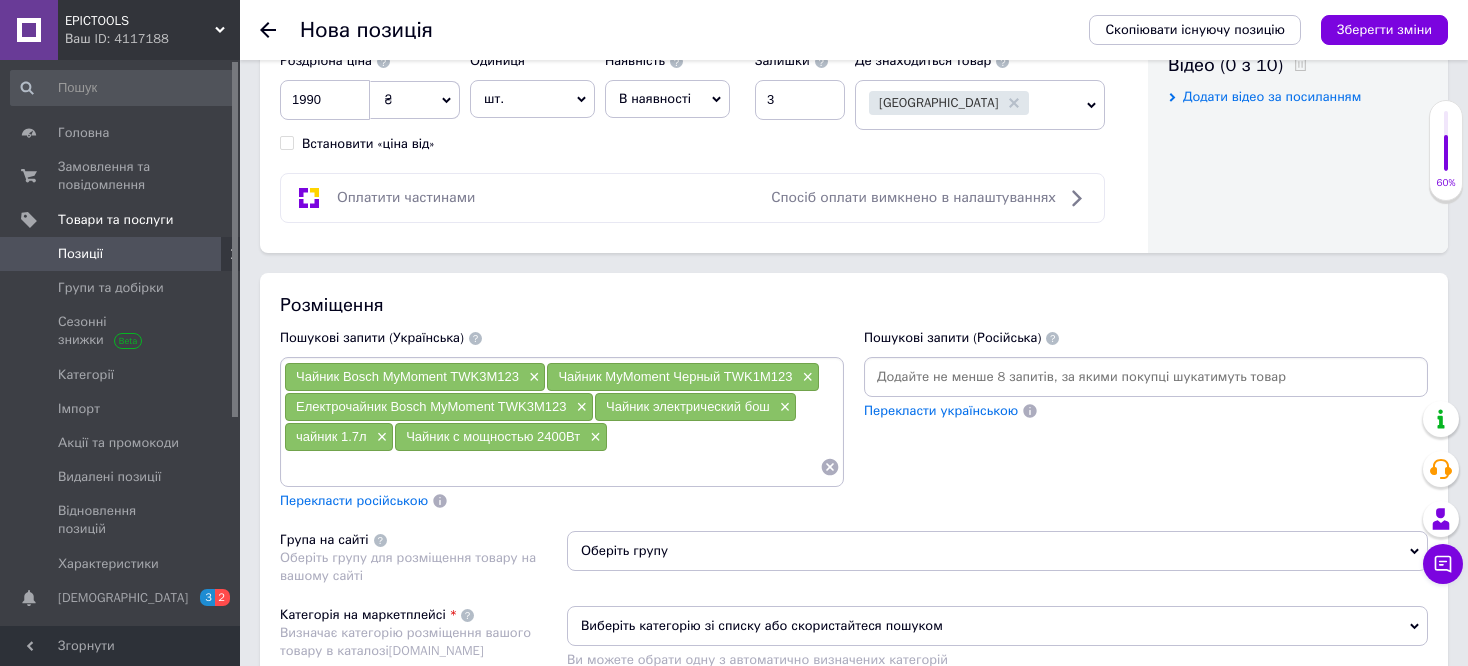 click on "Перекласти російською" at bounding box center (354, 500) 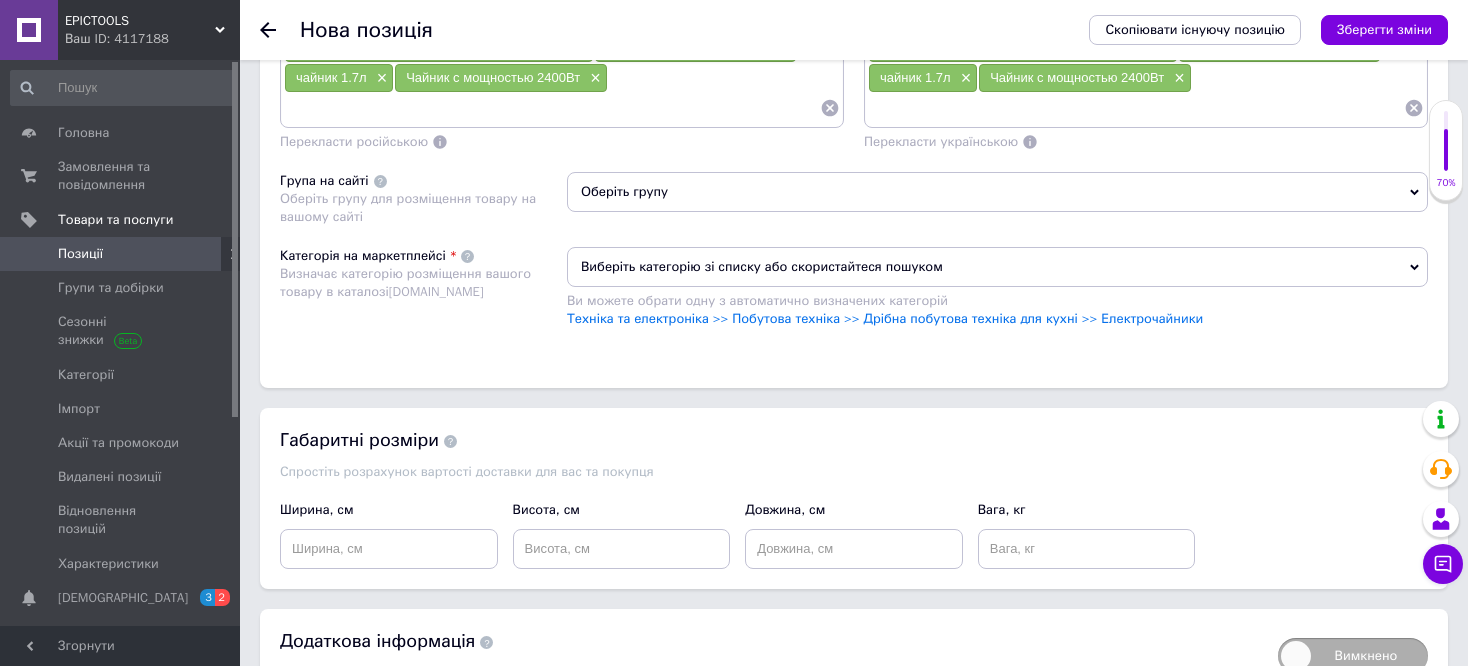 scroll, scrollTop: 1380, scrollLeft: 0, axis: vertical 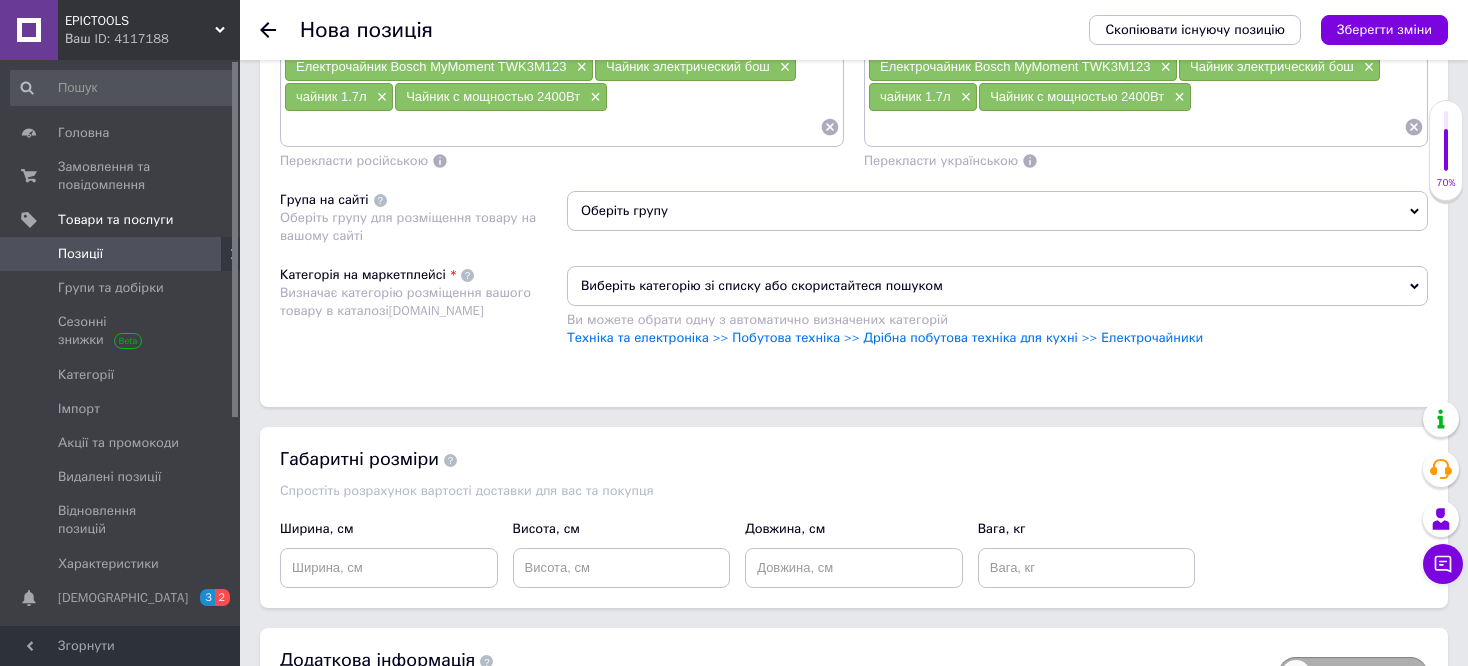 click on "Оберіть групу" at bounding box center [997, 211] 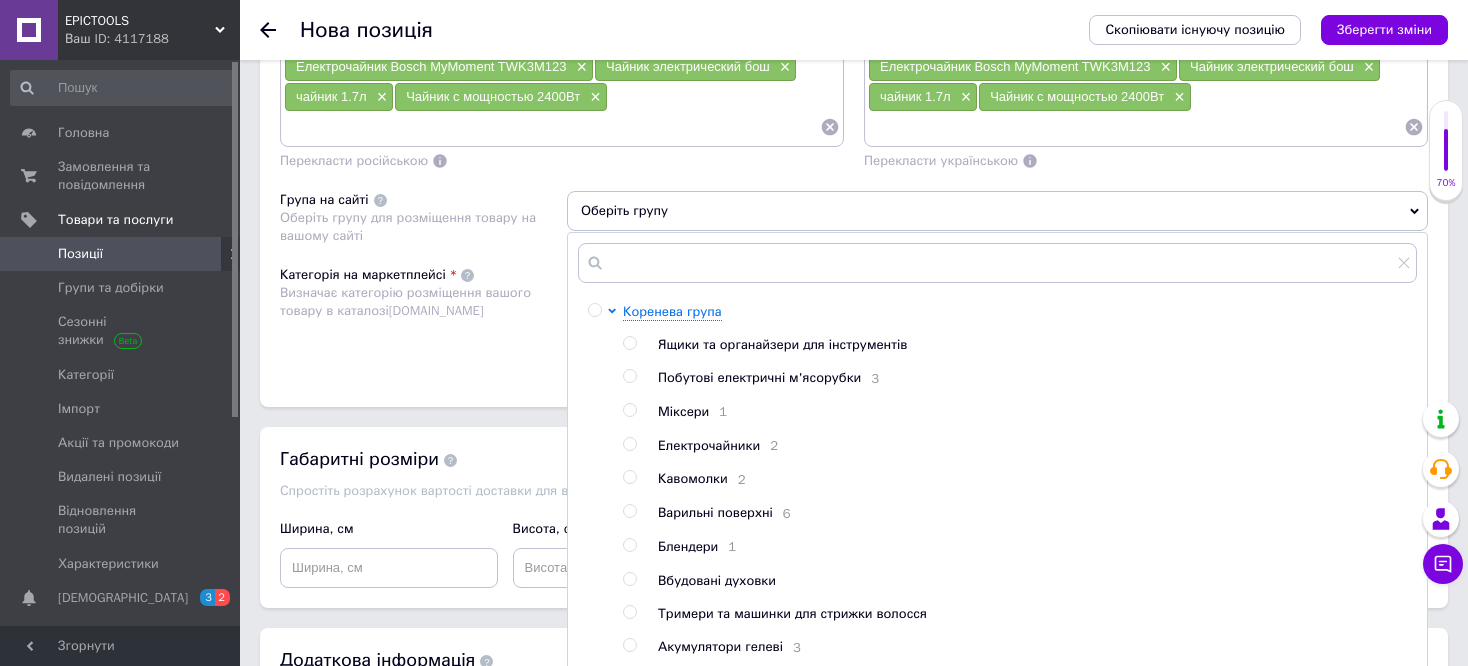 click at bounding box center (629, 444) 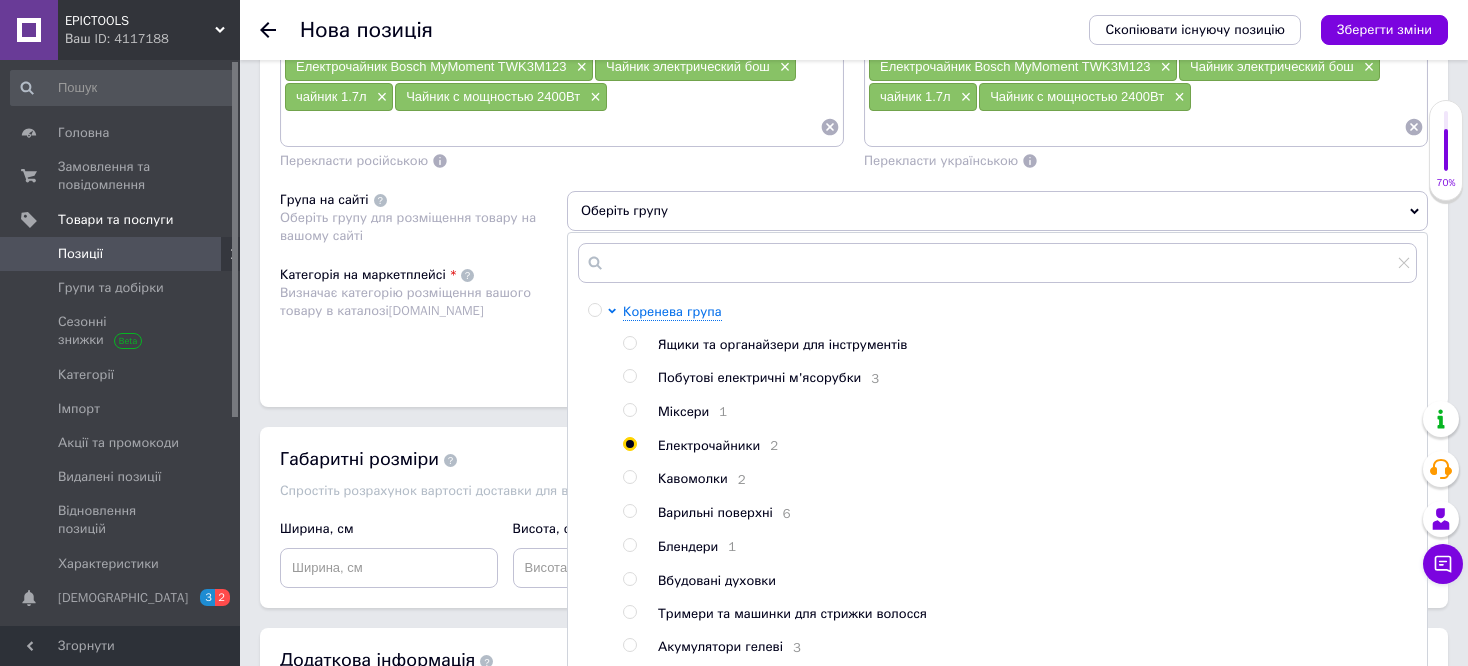 radio on "true" 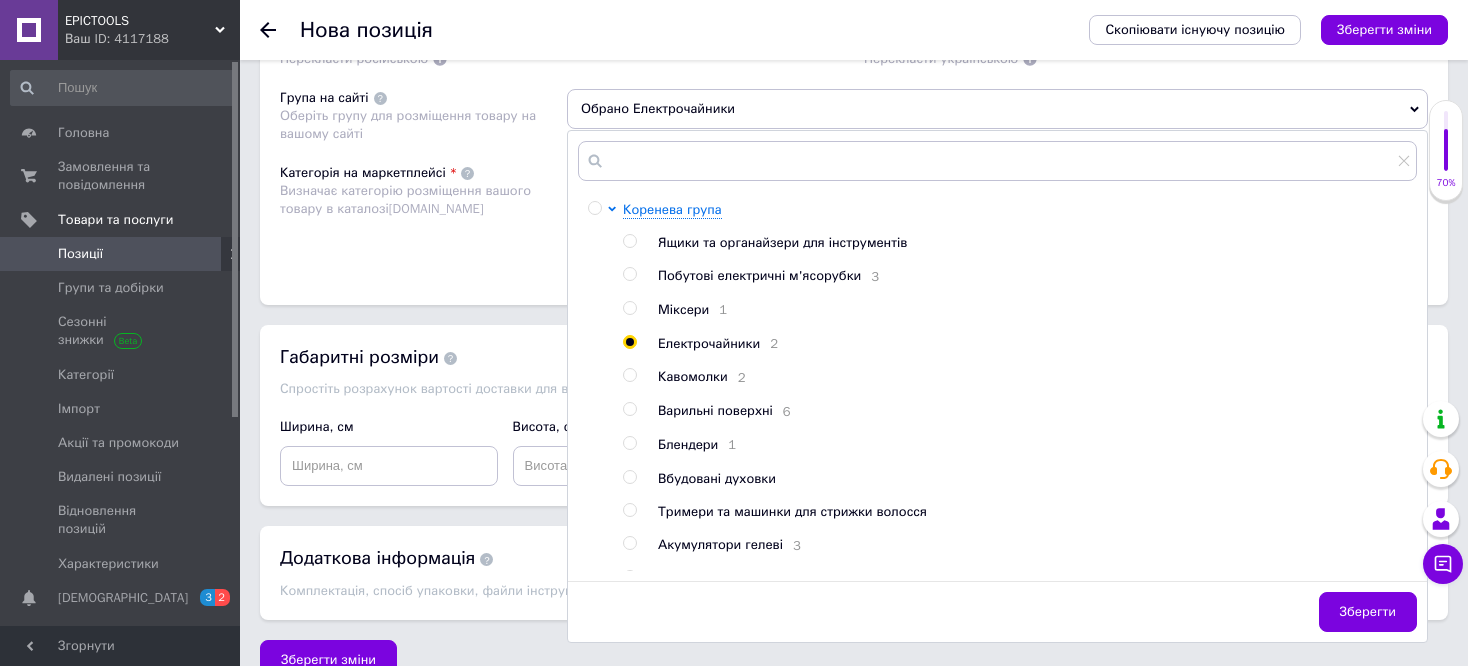 scroll, scrollTop: 1507, scrollLeft: 0, axis: vertical 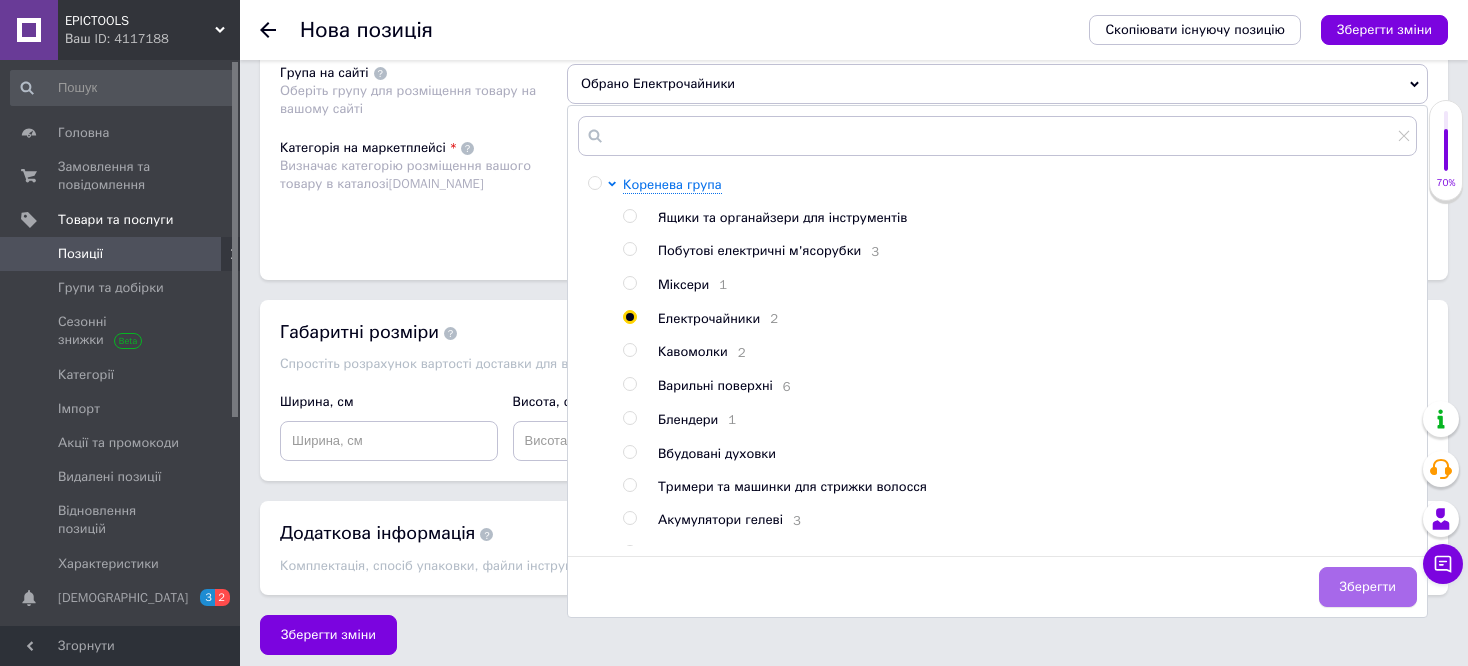 click on "Зберегти" at bounding box center [1368, 587] 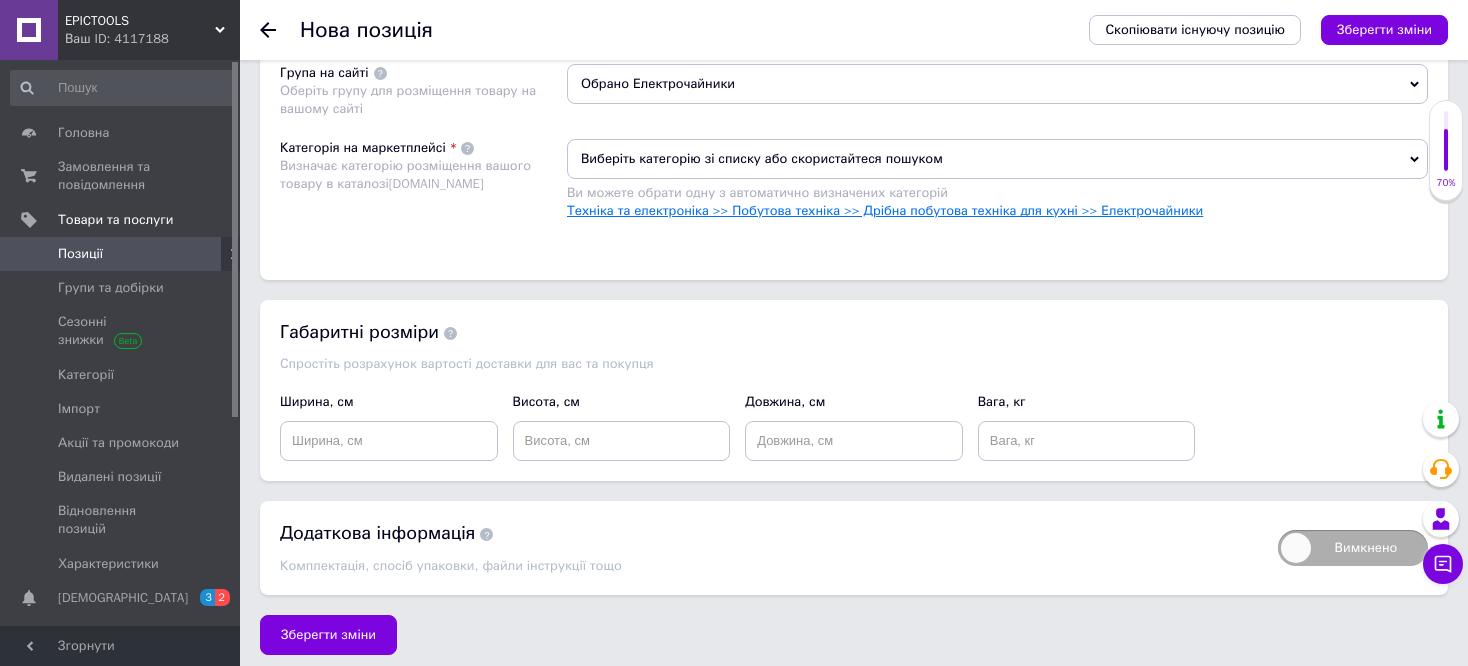 click on "Техніка та електроніка >> Побутова техніка >> Дрібна побутова техніка для кухні >> Електрочайники" at bounding box center [885, 210] 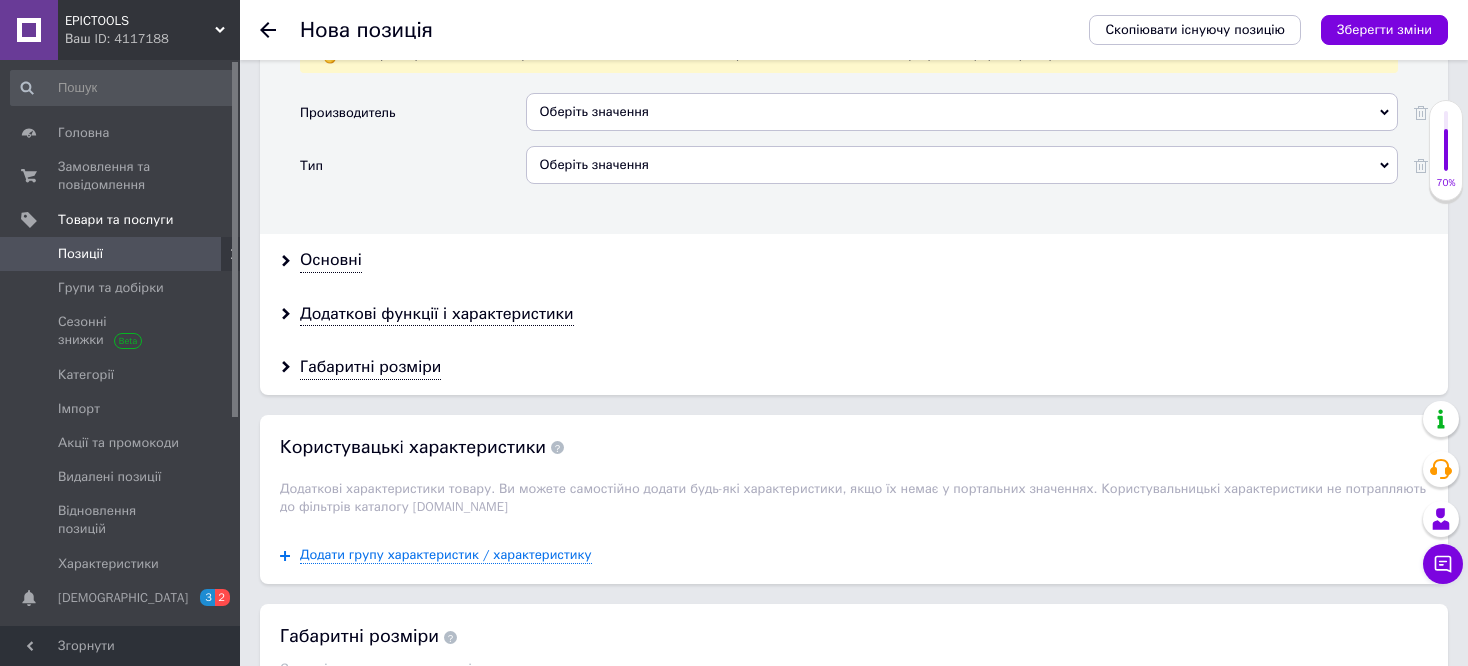 scroll, scrollTop: 1926, scrollLeft: 0, axis: vertical 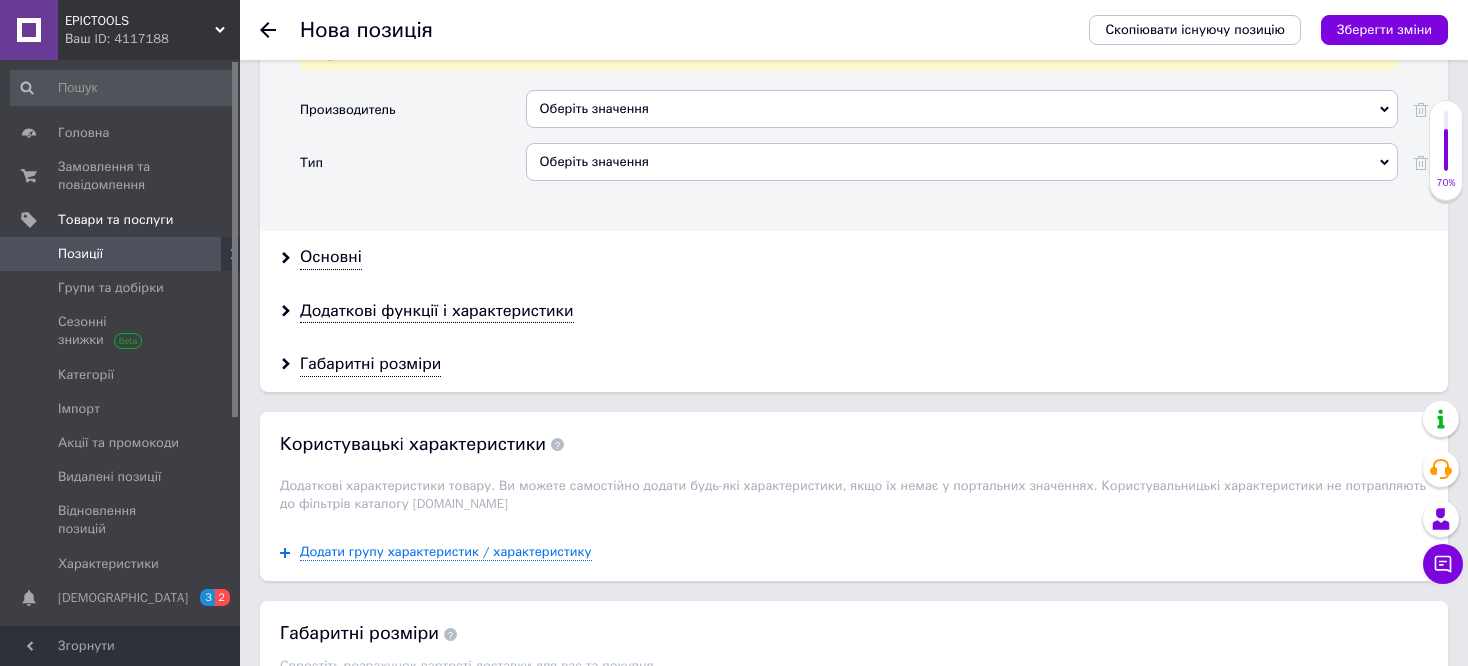 click on "Оберіть значення" at bounding box center (962, 109) 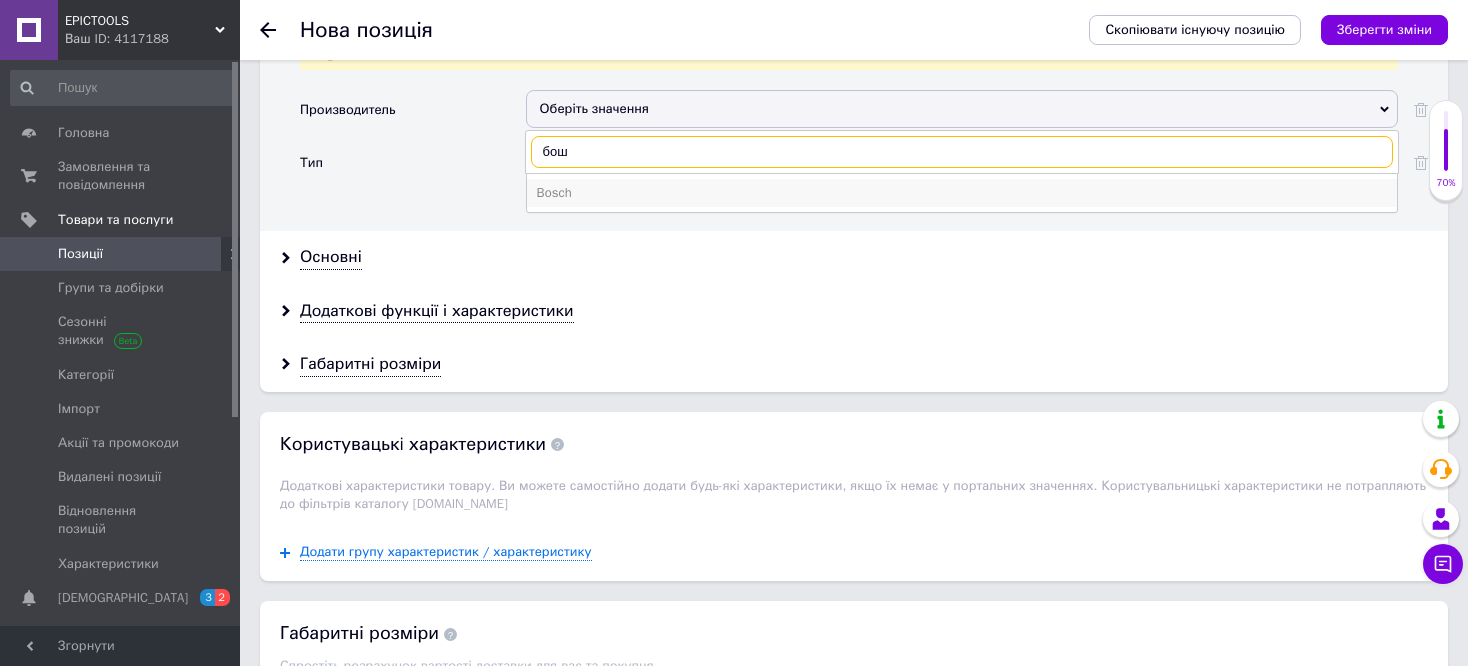 type on "бош" 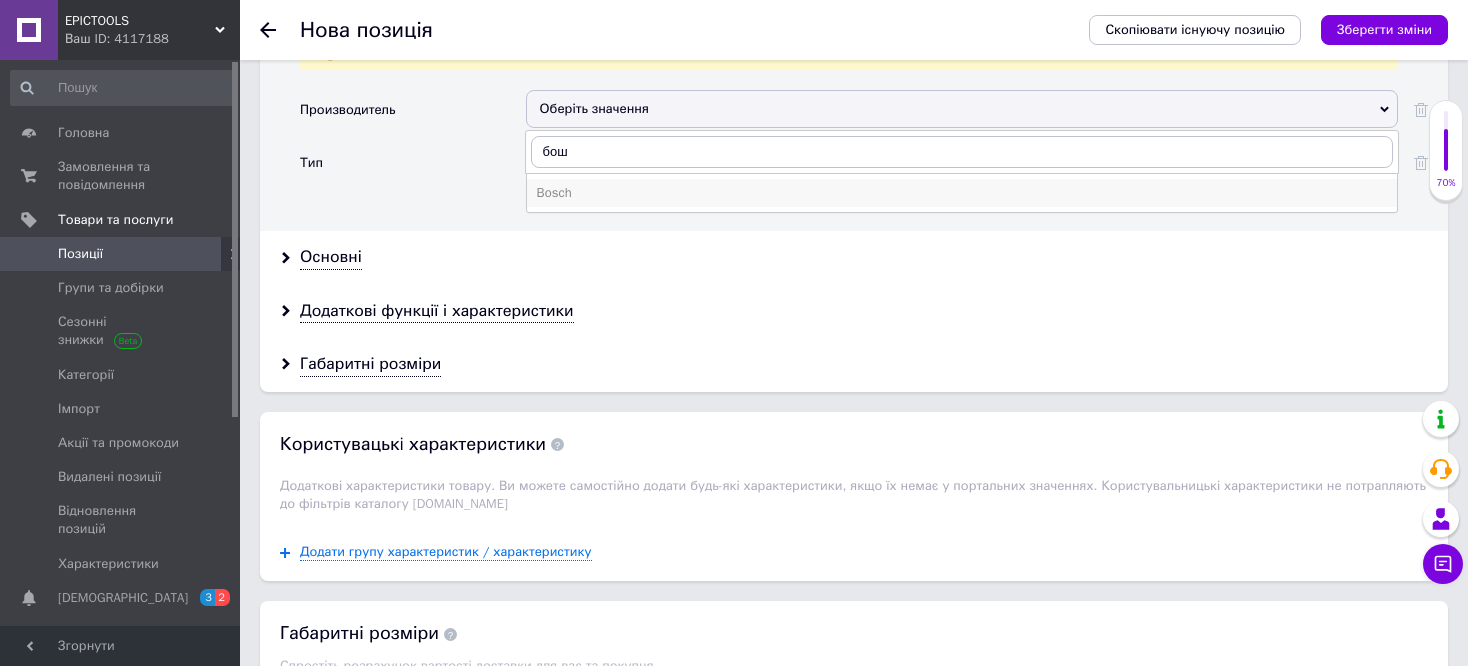 click on "Bosch" at bounding box center [962, 193] 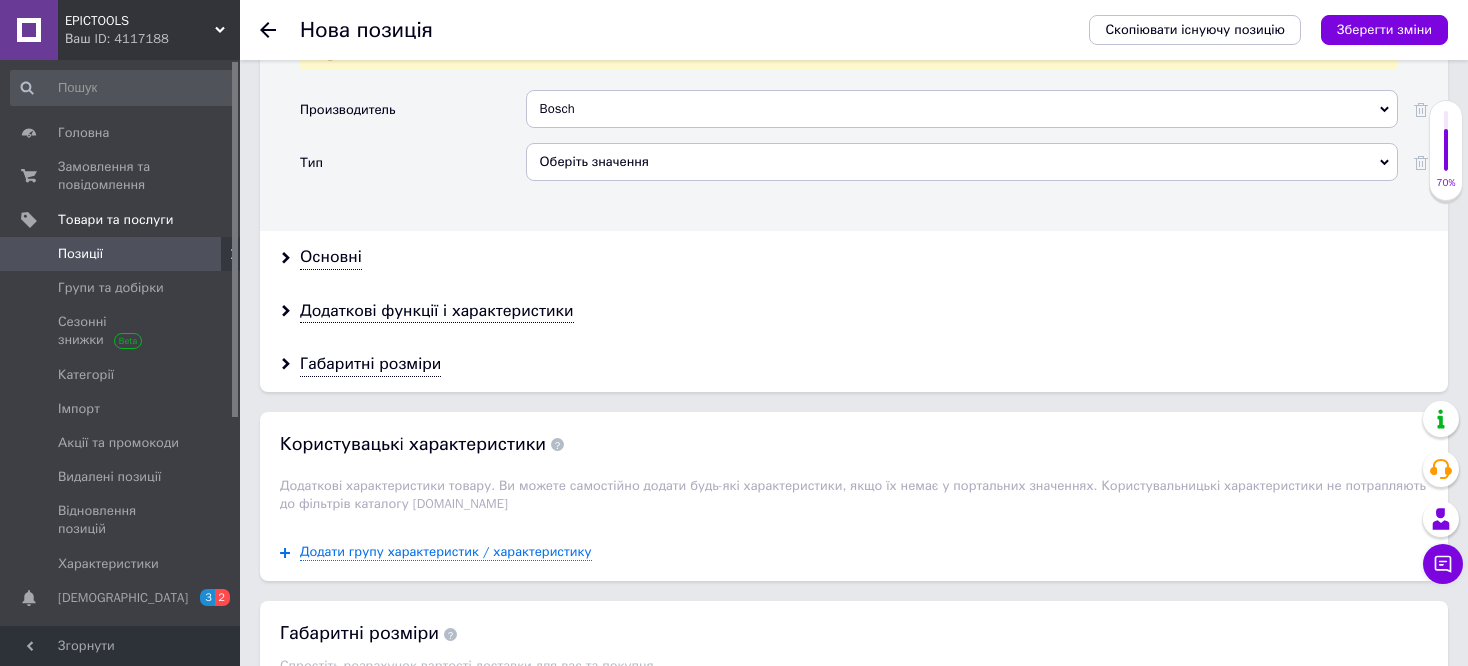 click on "Оберіть значення" at bounding box center (962, 162) 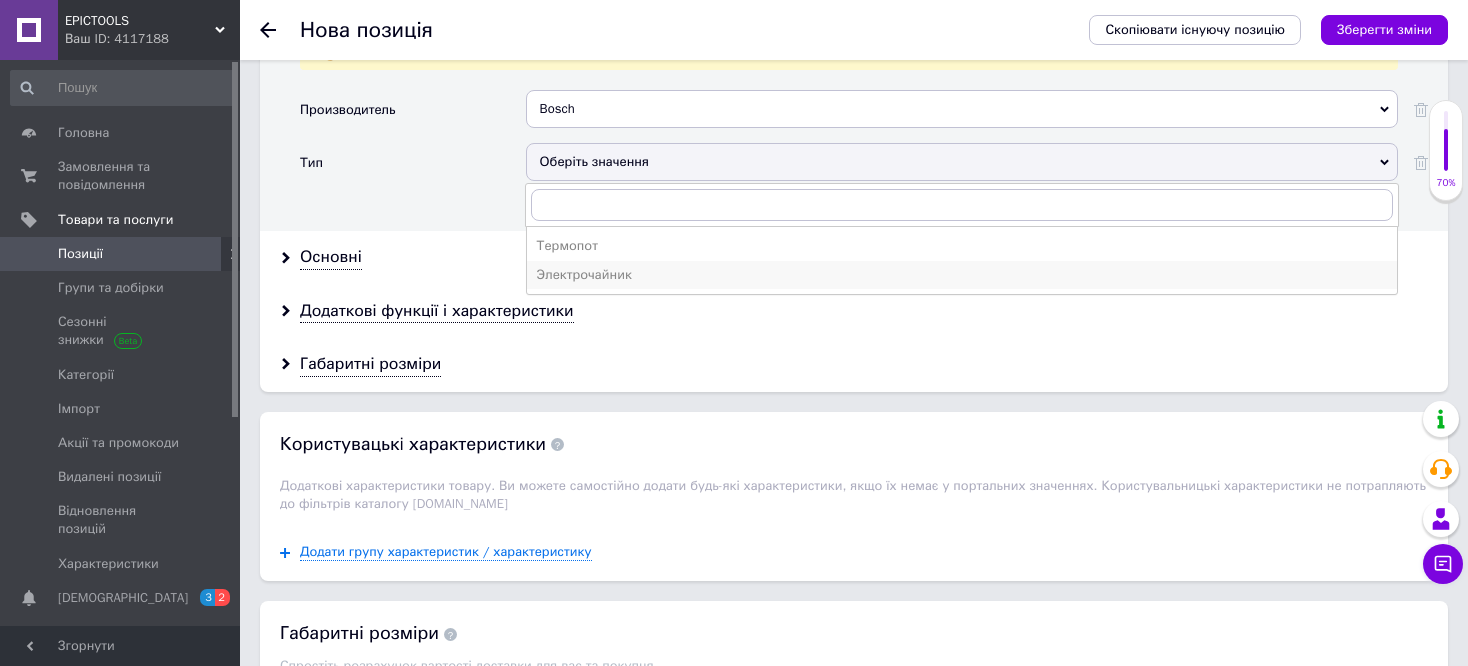 click on "Электрочайник" at bounding box center (962, 275) 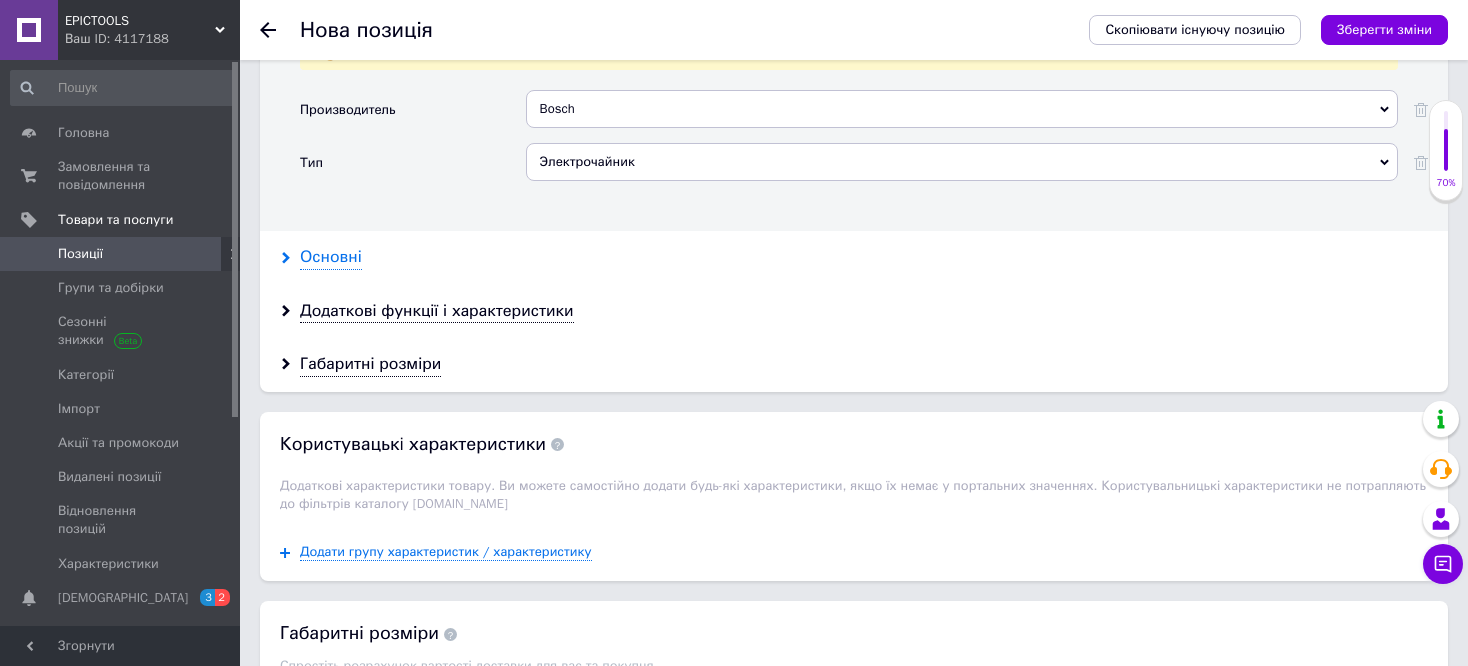 click on "Основні" at bounding box center (331, 257) 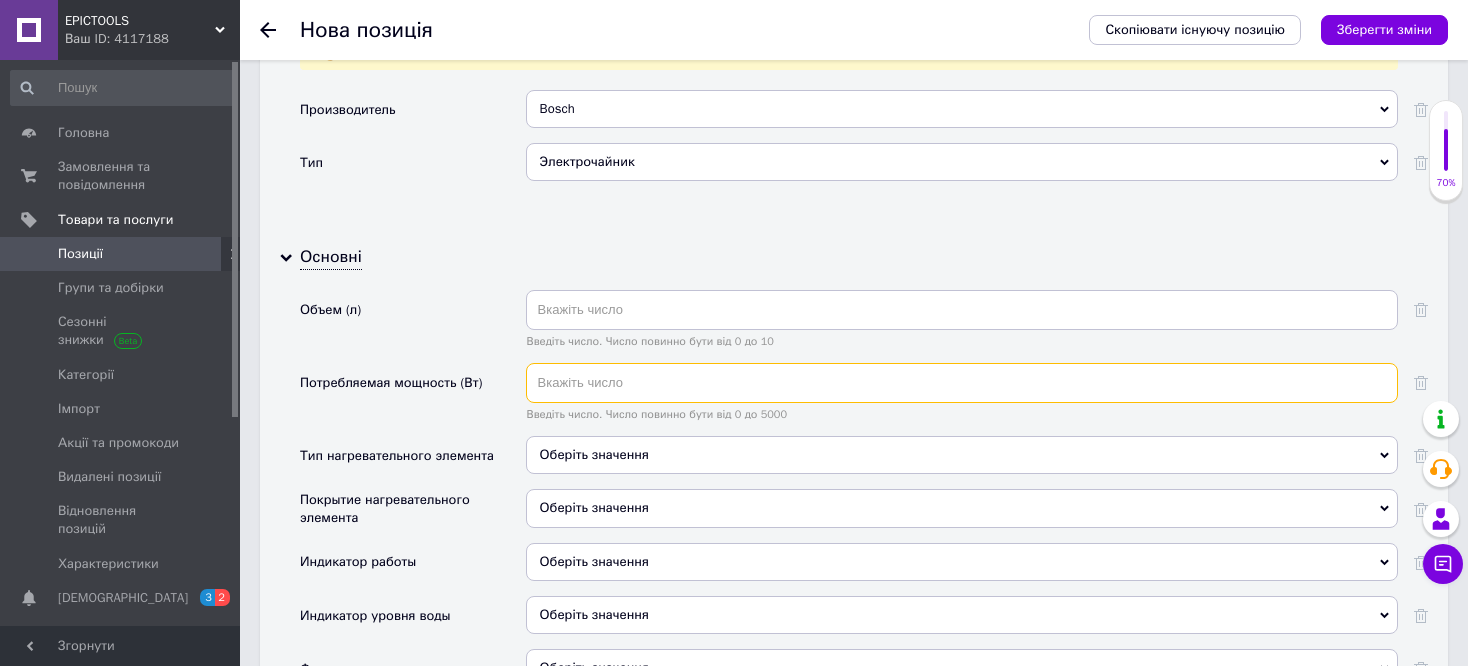 click at bounding box center [962, 383] 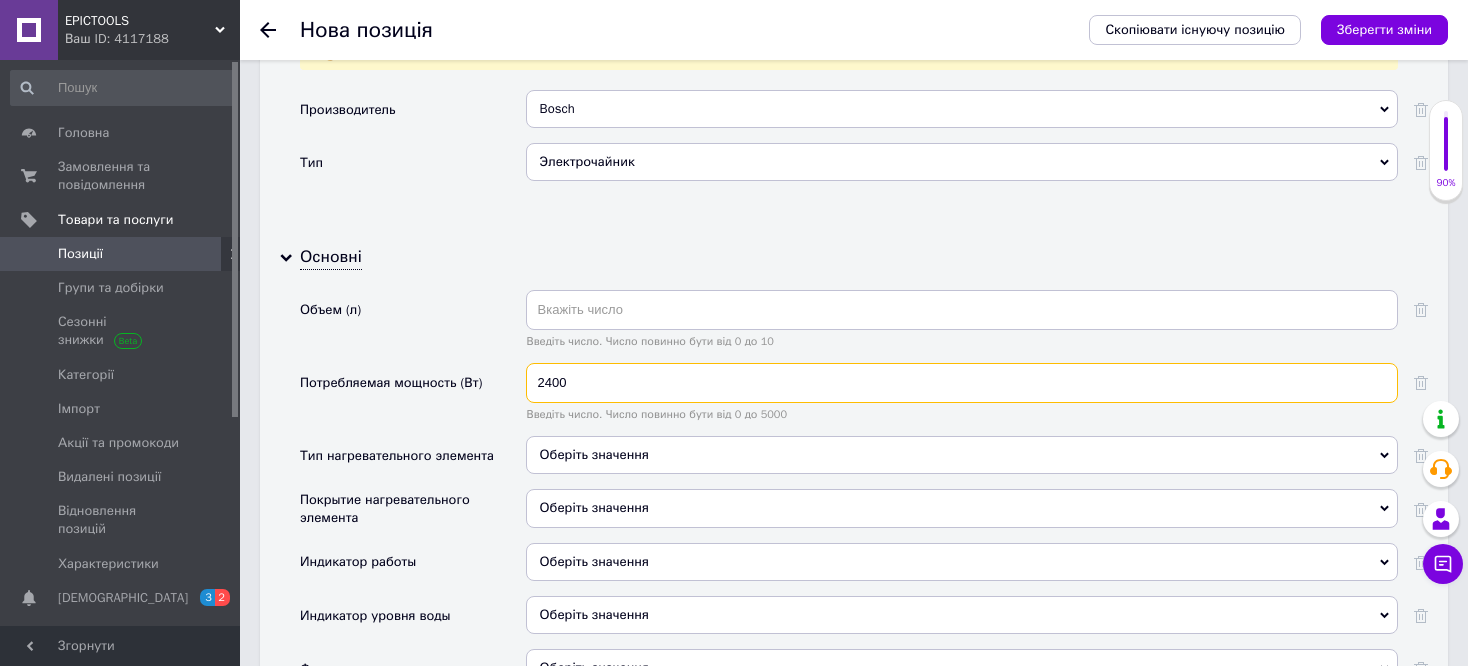 type on "2400" 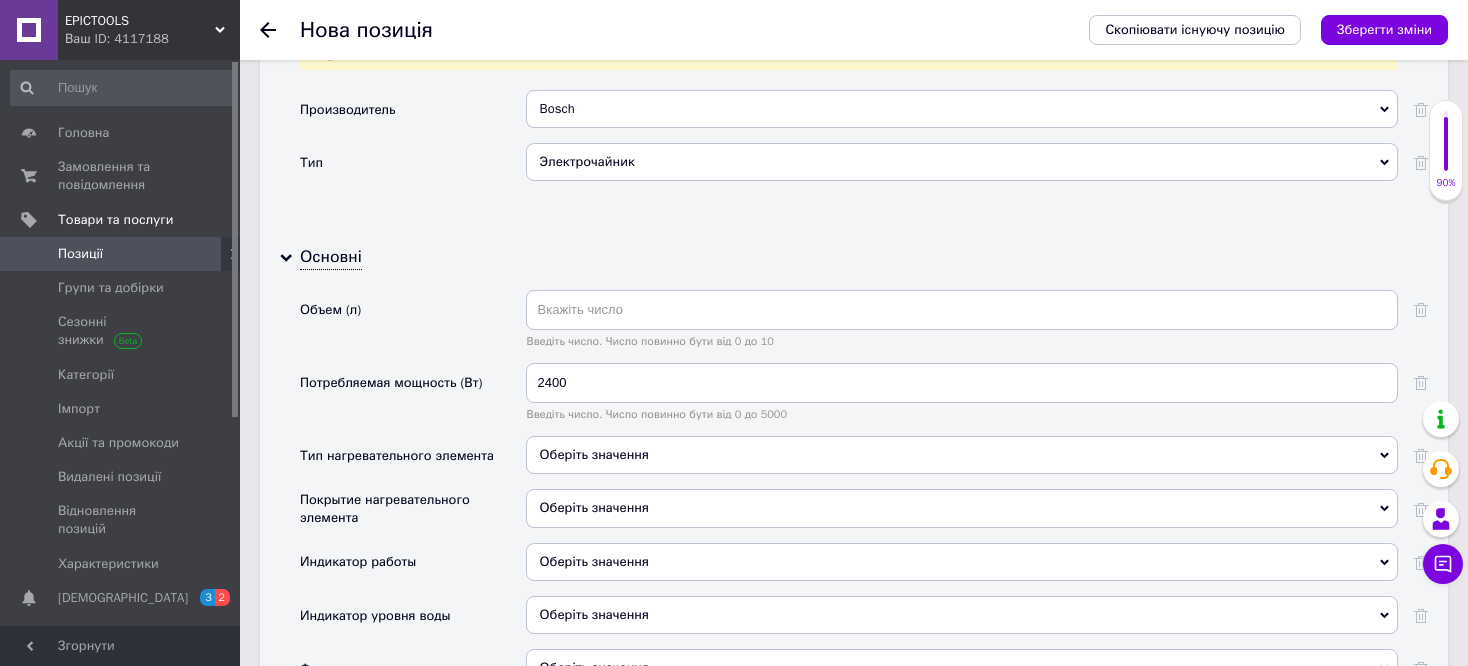 click on "Потребляемая мощность (Вт)" at bounding box center (413, 399) 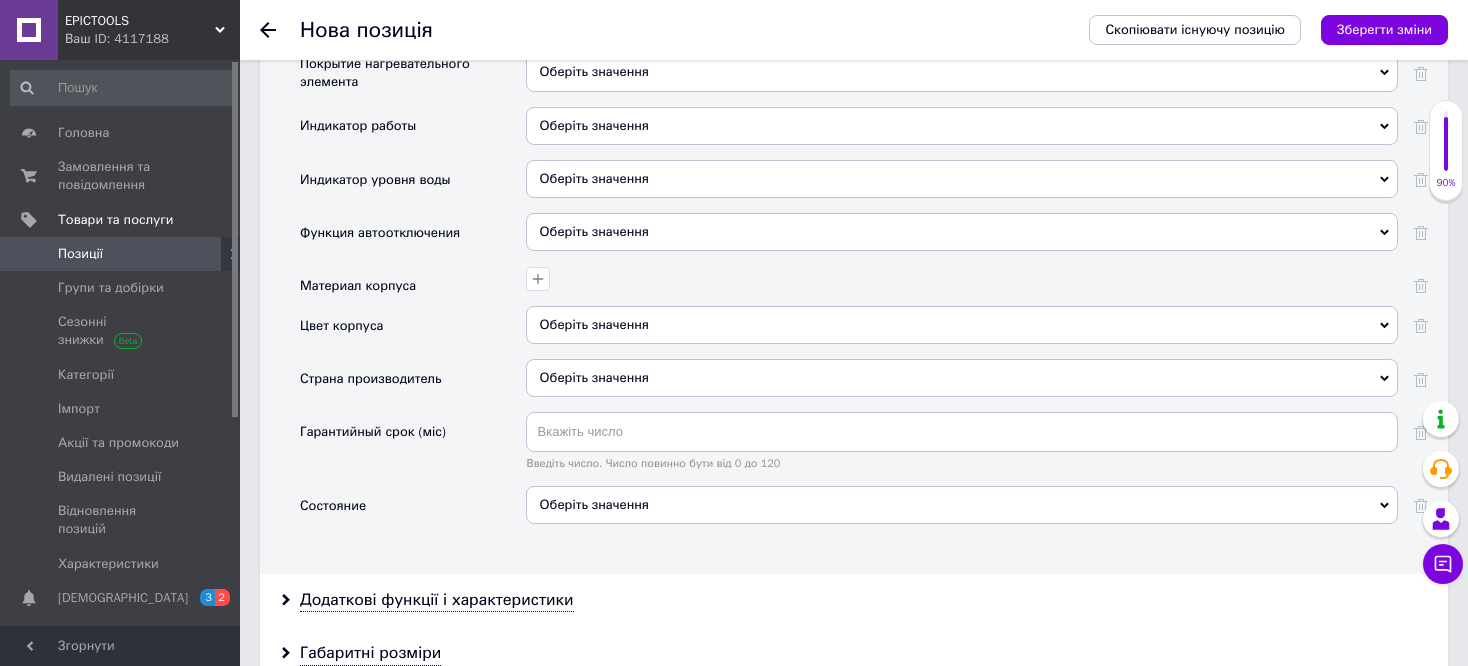 scroll, scrollTop: 2366, scrollLeft: 0, axis: vertical 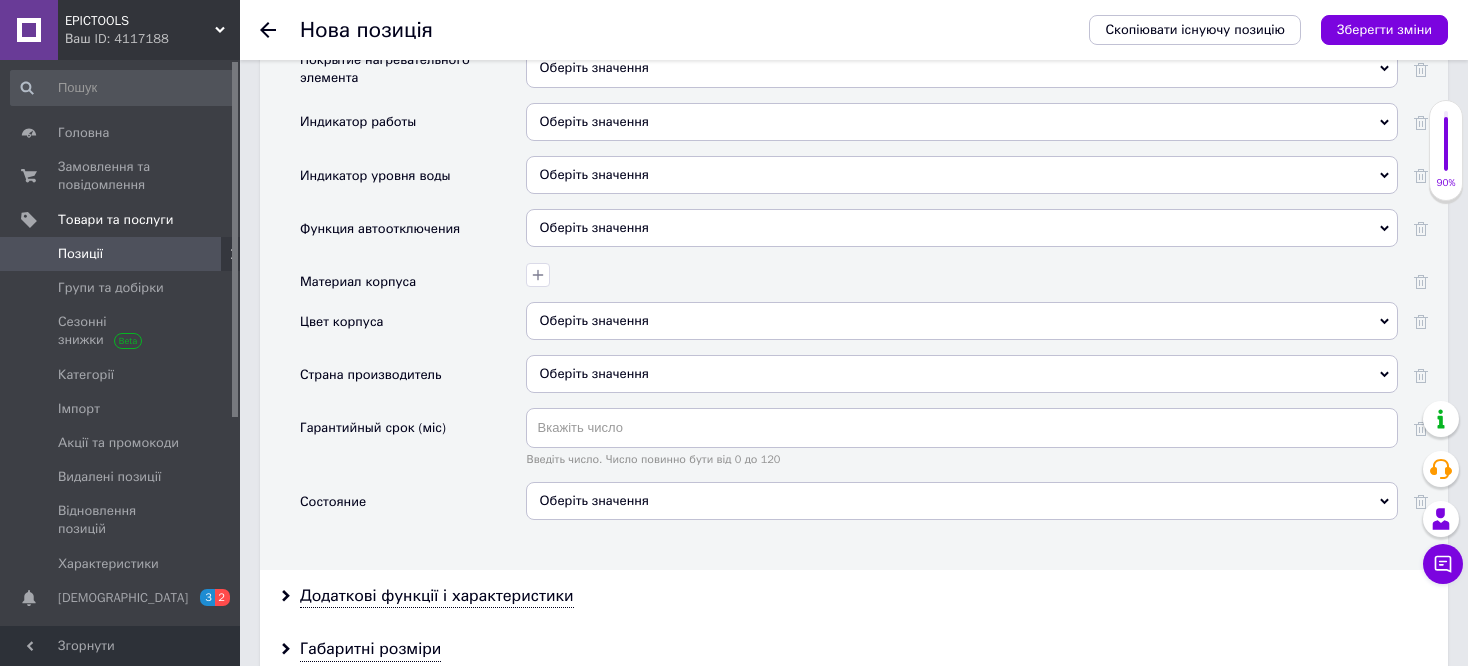click on "Оберіть значення" at bounding box center (594, 174) 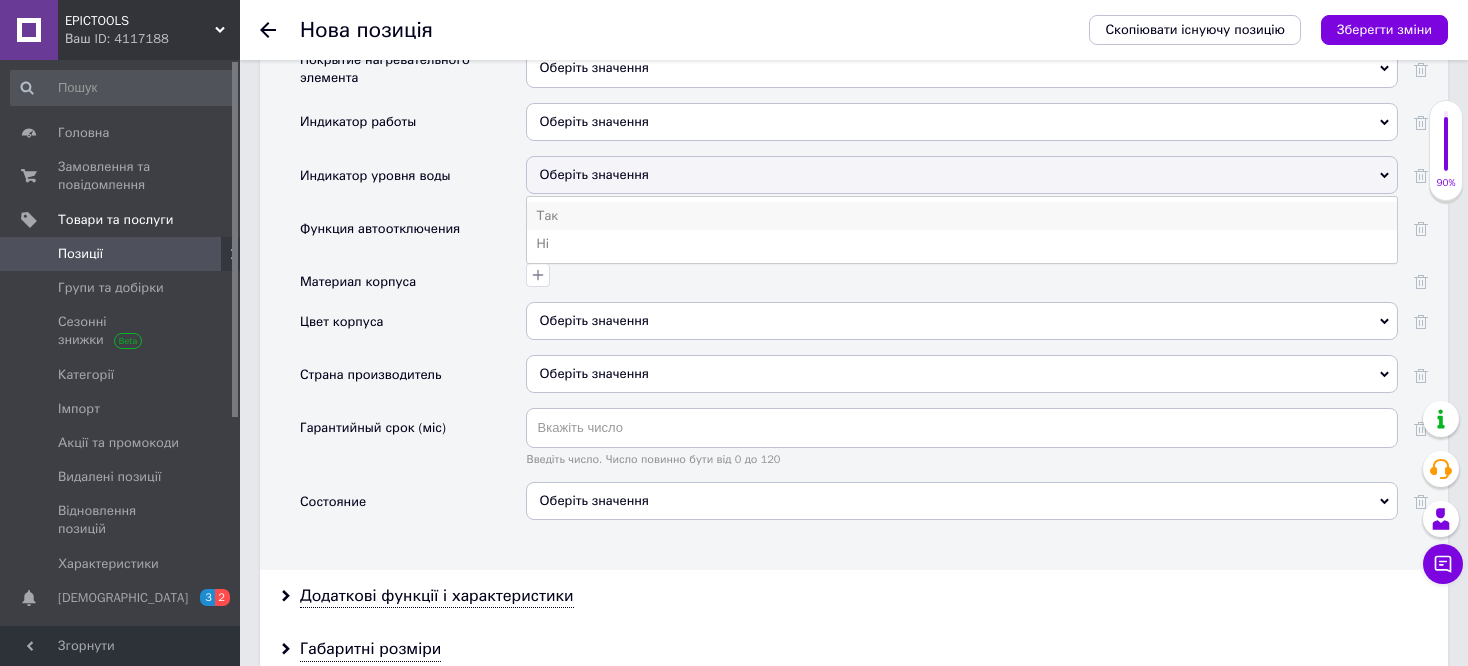 click on "Так" at bounding box center [962, 216] 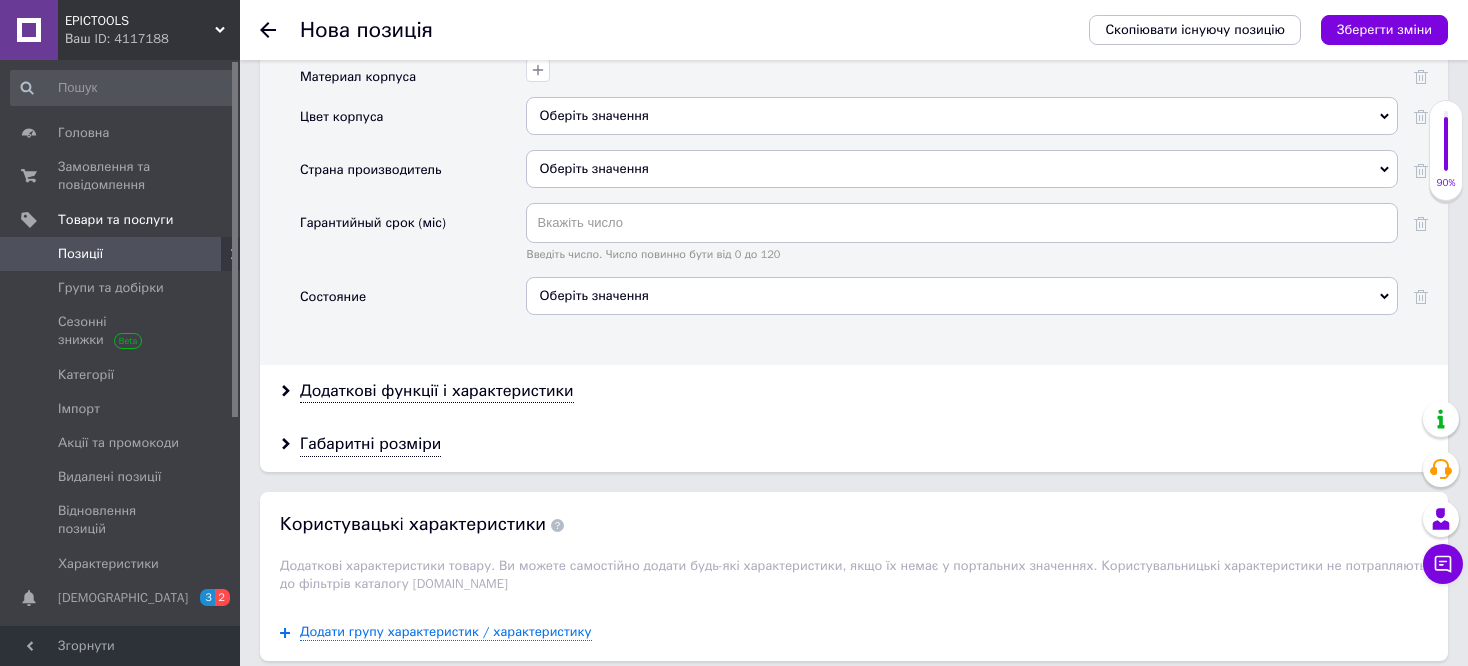scroll, scrollTop: 2606, scrollLeft: 0, axis: vertical 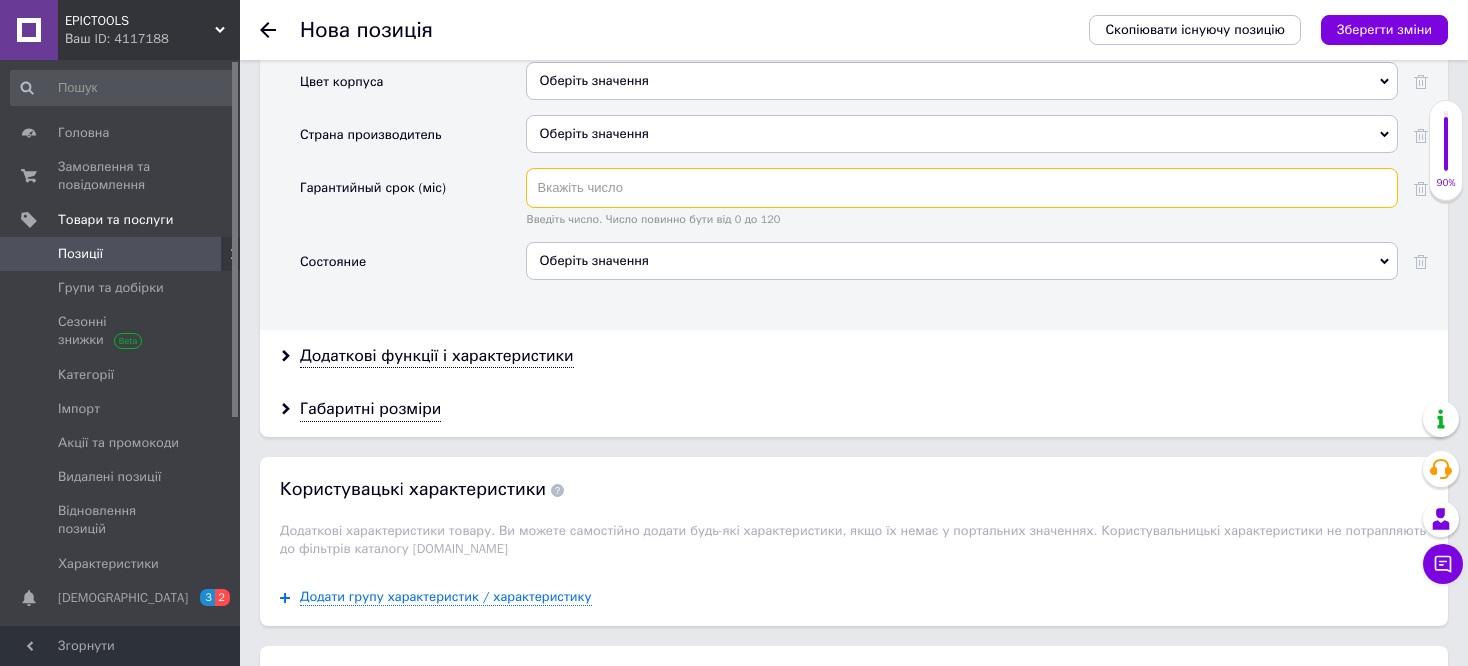 click at bounding box center [962, 188] 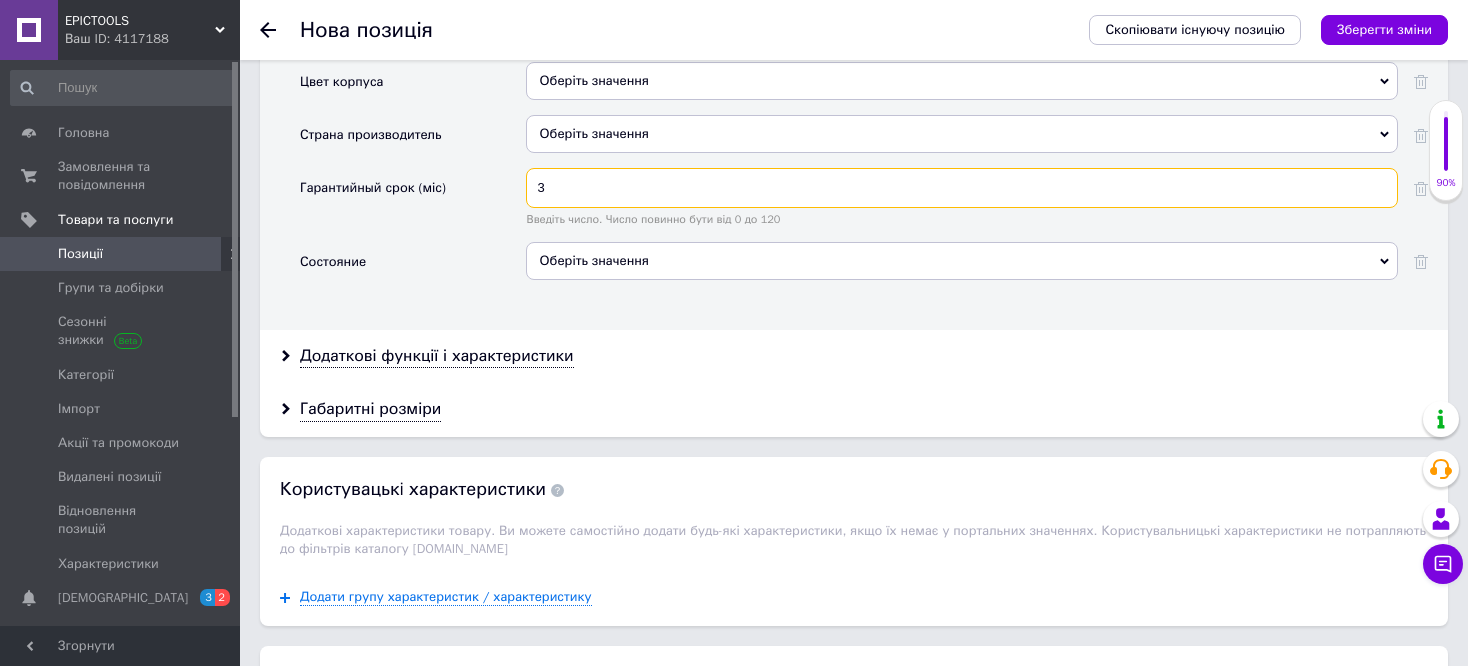 type on "3" 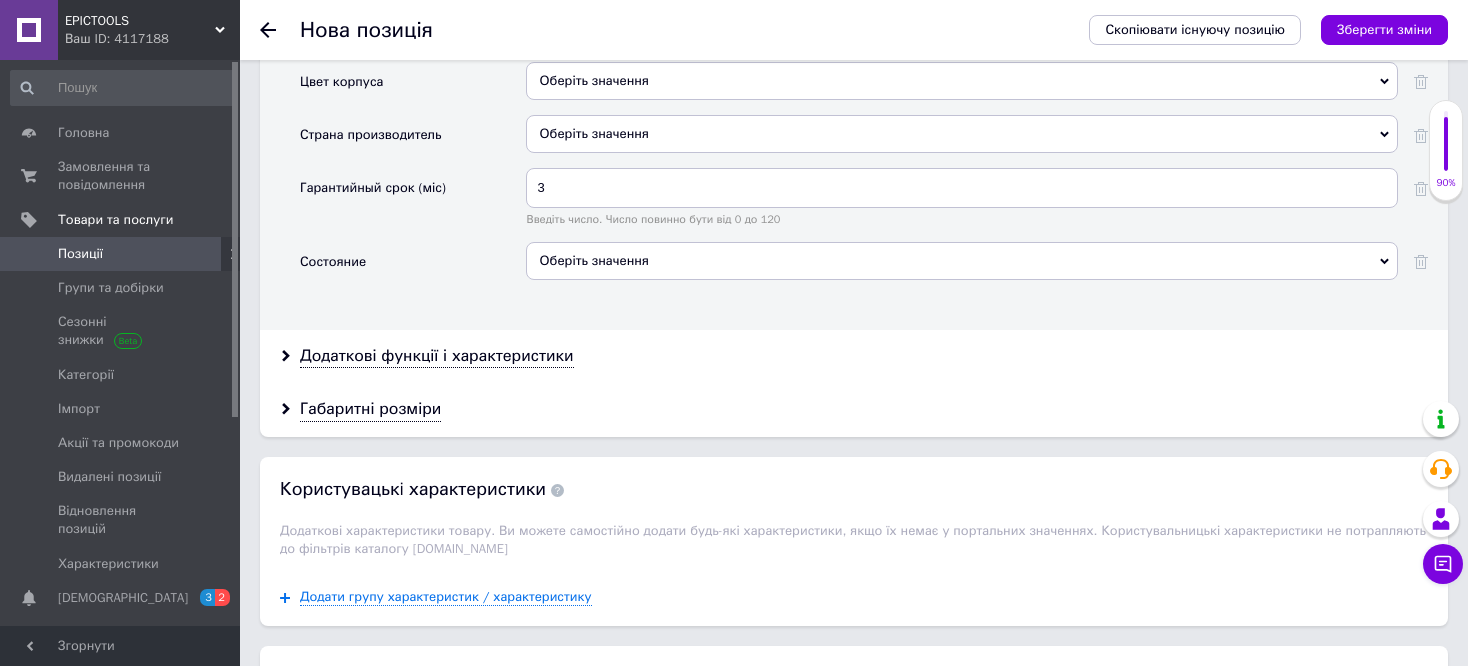 click on "Состояние" at bounding box center [413, 268] 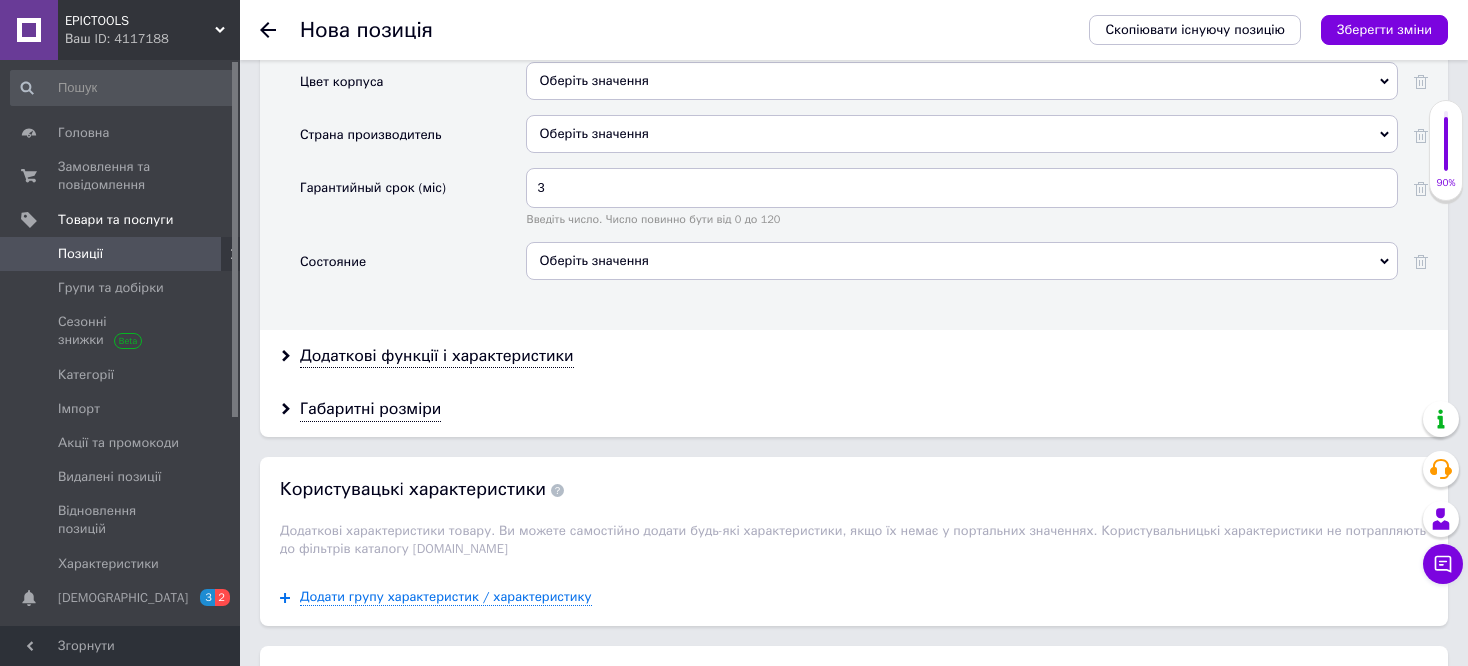 click on "Оберіть значення" at bounding box center [962, 134] 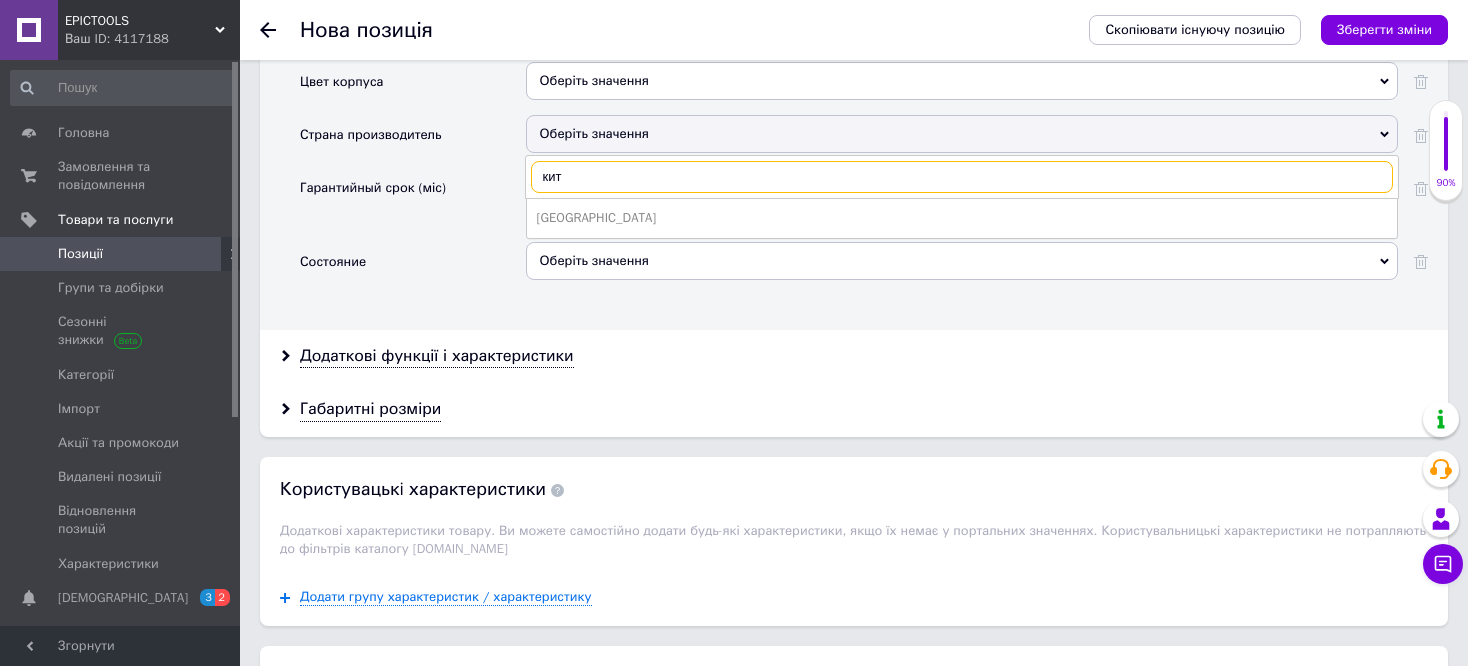 type on "кит" 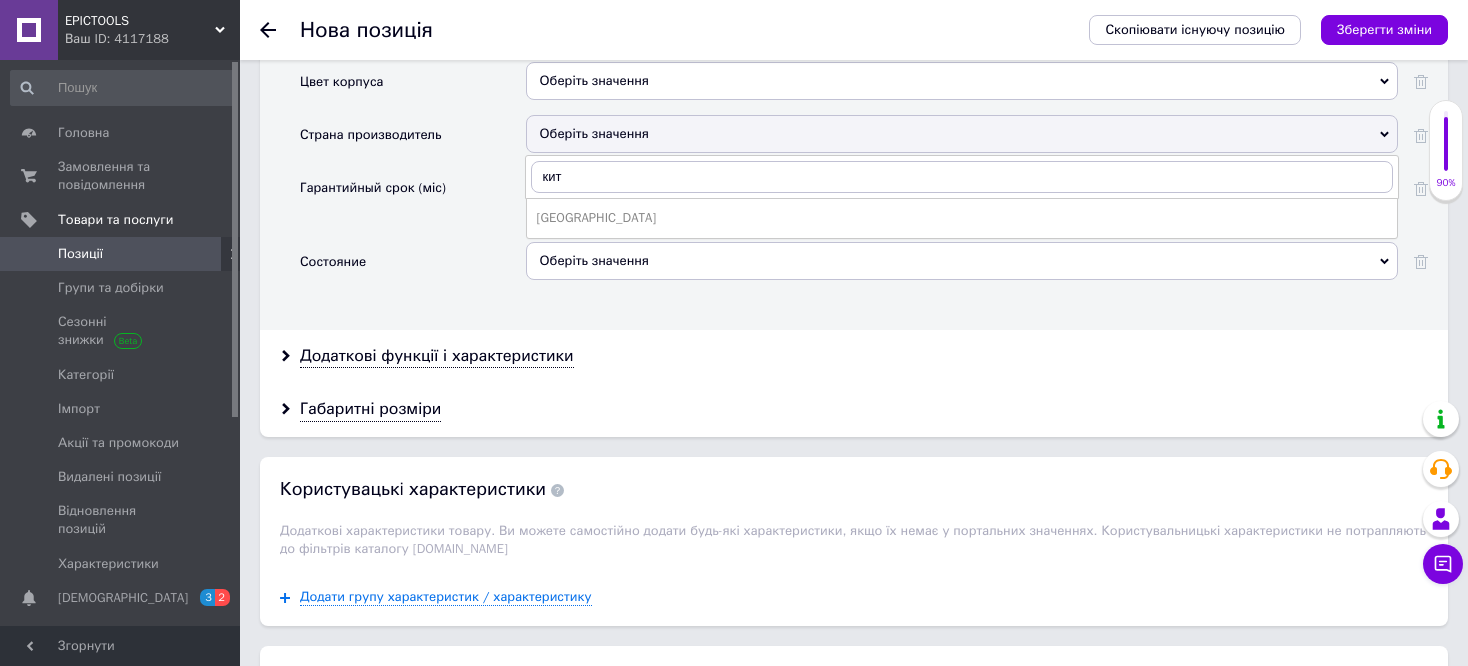 click on "[GEOGRAPHIC_DATA]" at bounding box center [962, 218] 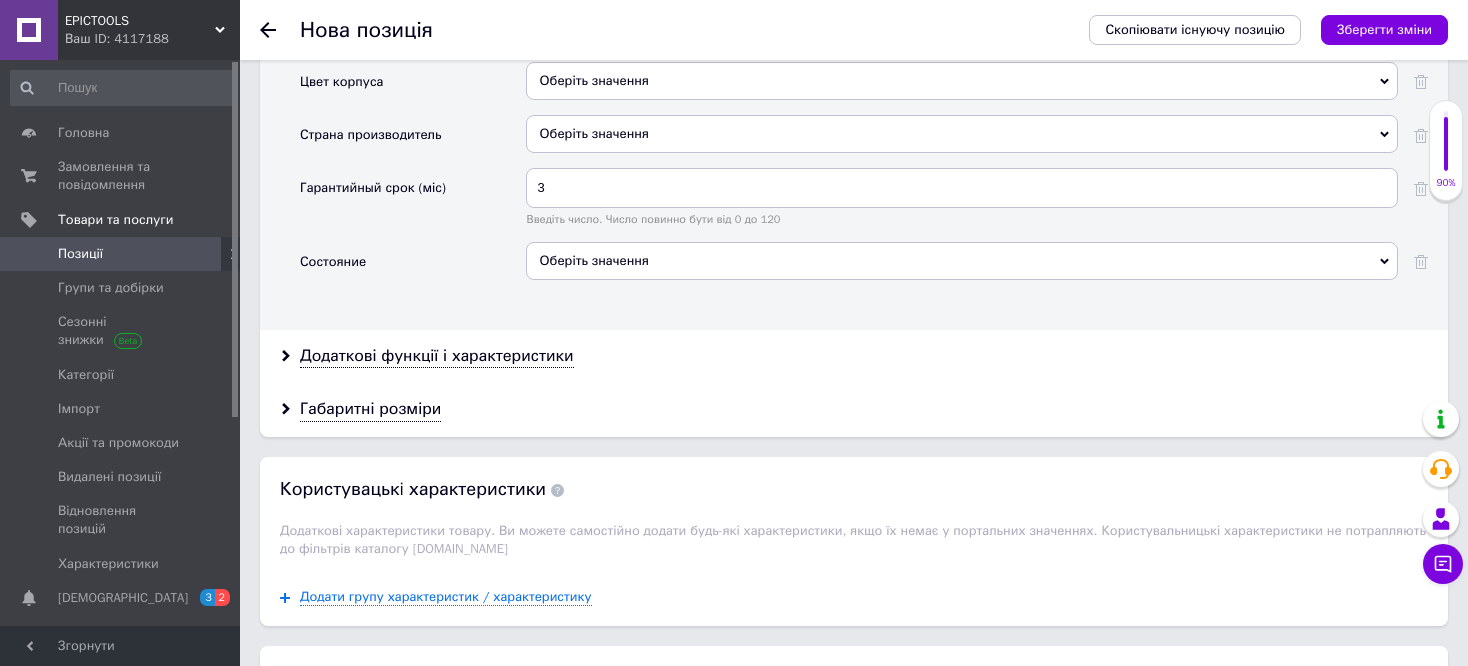 click on "Оберіть значення" at bounding box center (962, 134) 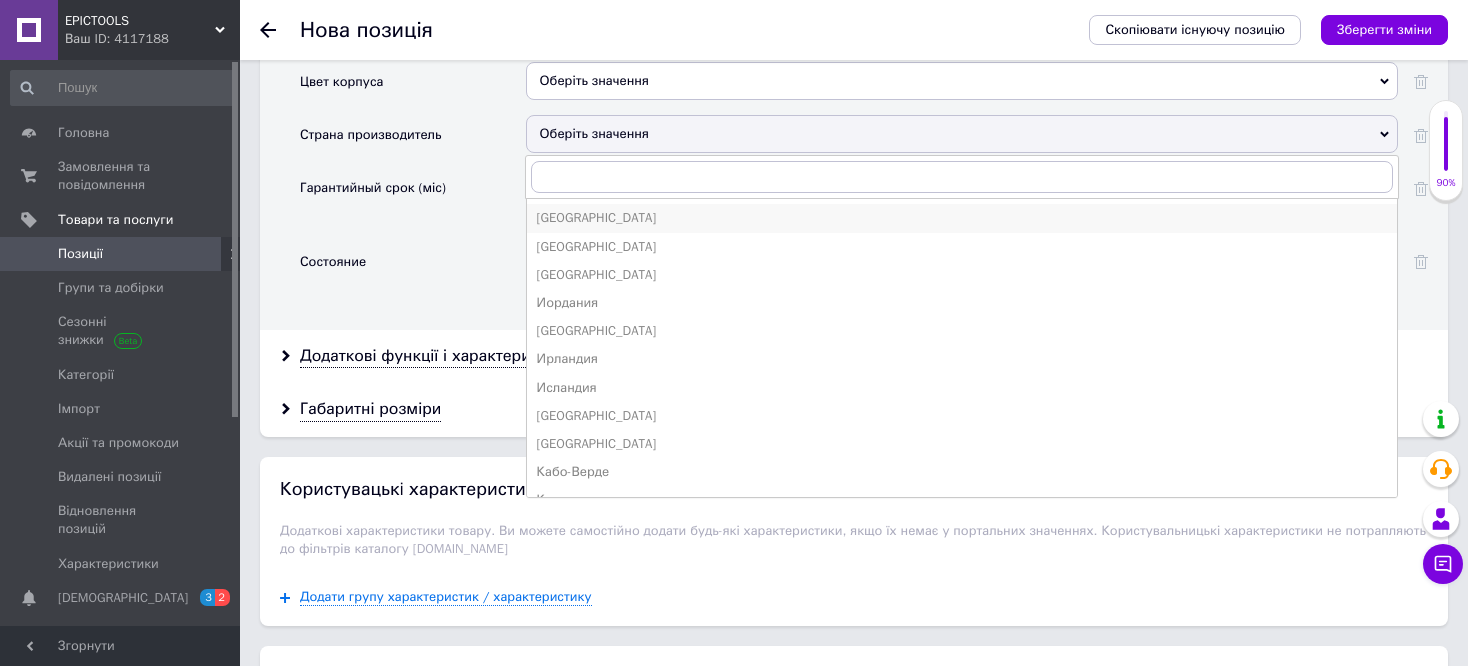click on "[GEOGRAPHIC_DATA]" at bounding box center (962, 218) 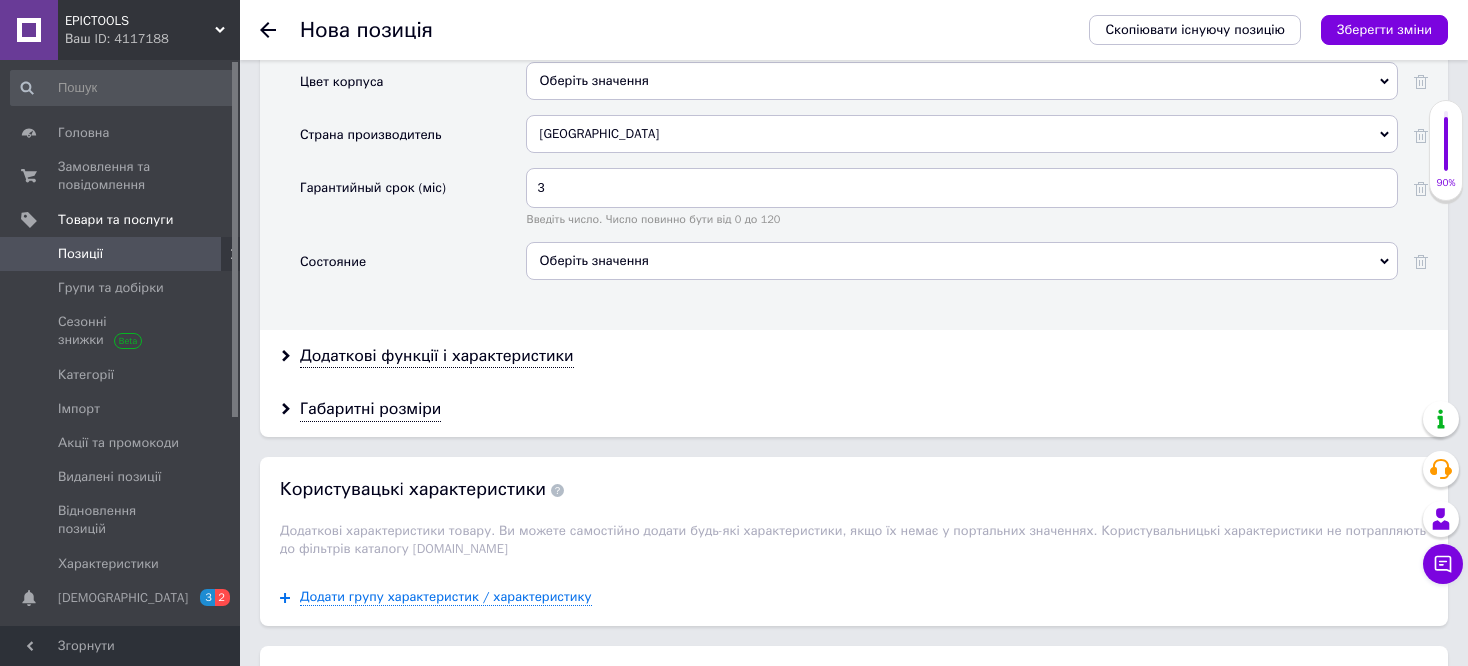 click on "Оберіть значення" at bounding box center [962, 261] 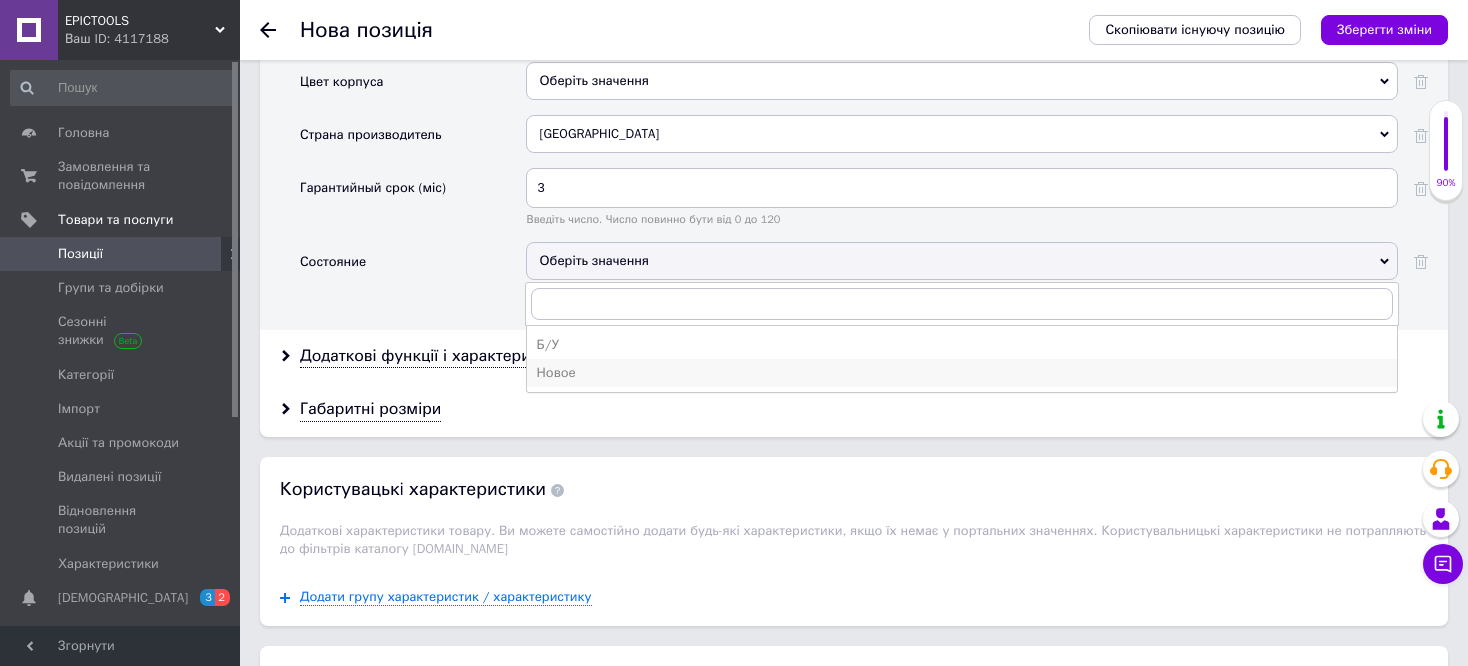 click on "Новое" at bounding box center [962, 373] 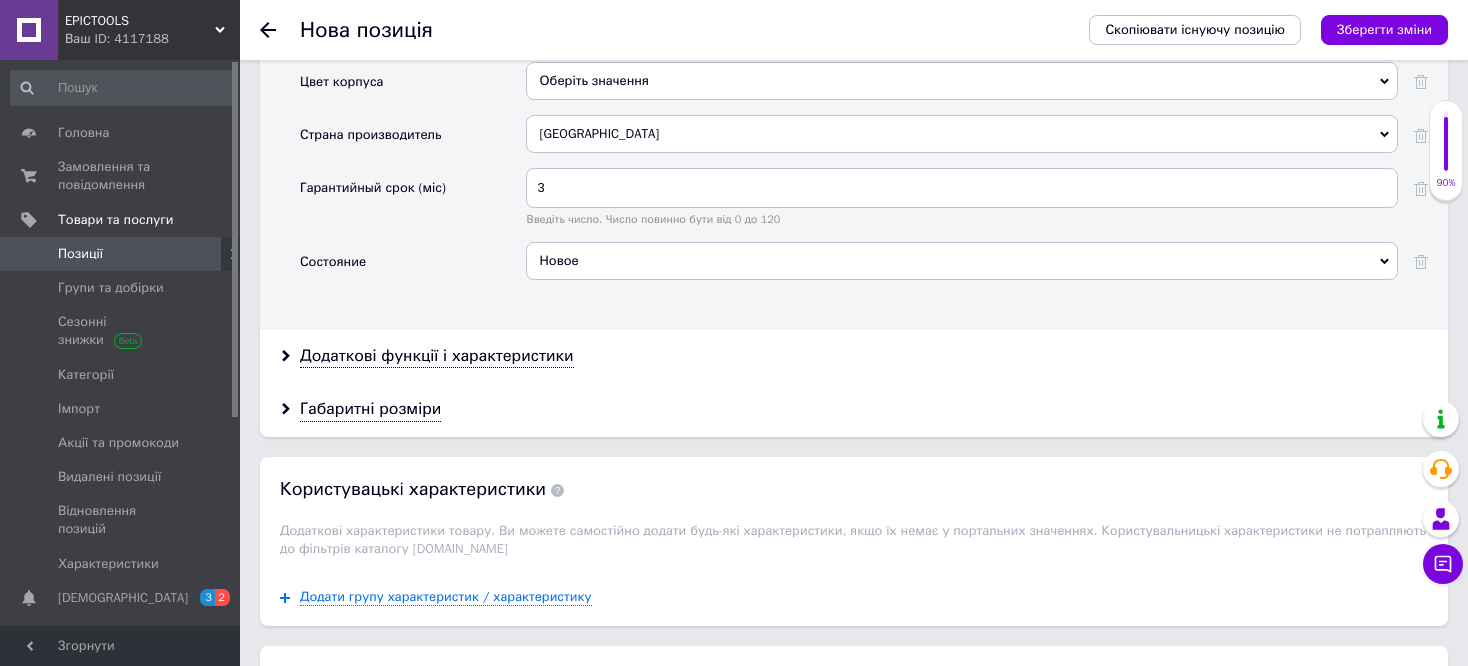 click on "Додаткові функції і характеристики" at bounding box center (854, 356) 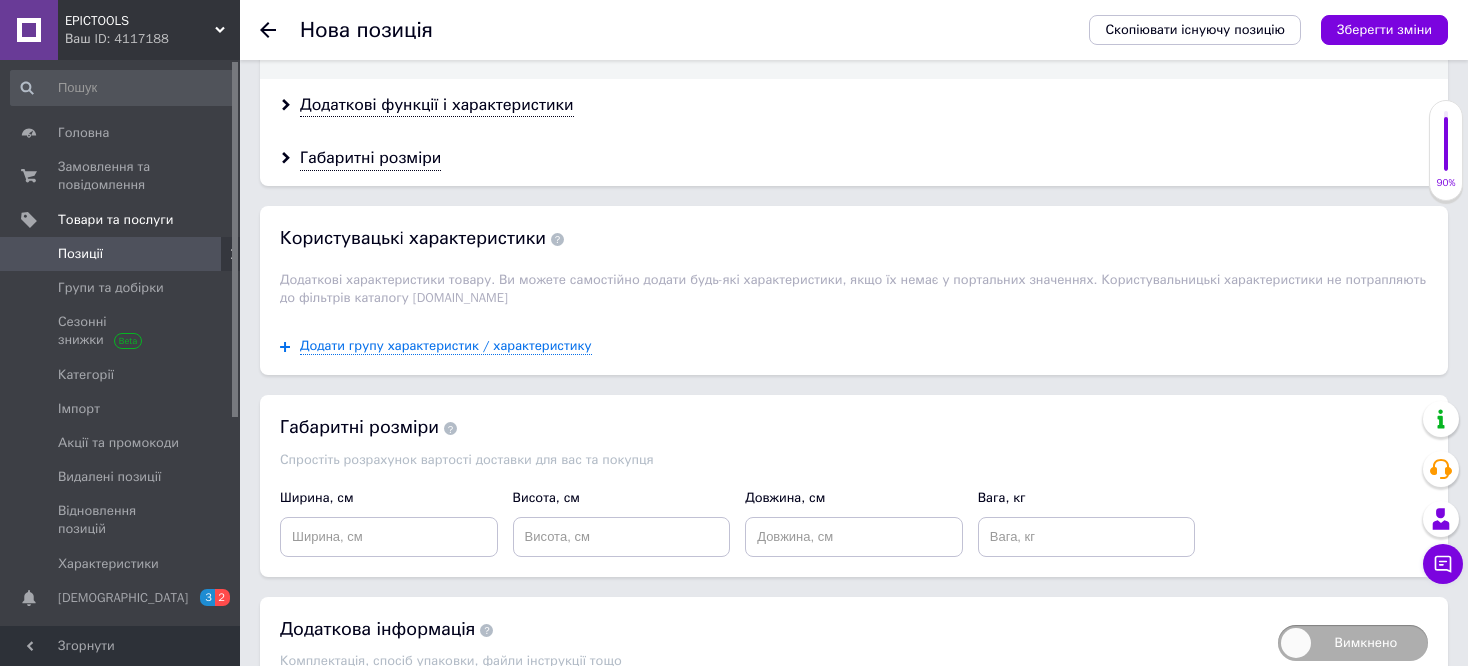scroll, scrollTop: 2947, scrollLeft: 0, axis: vertical 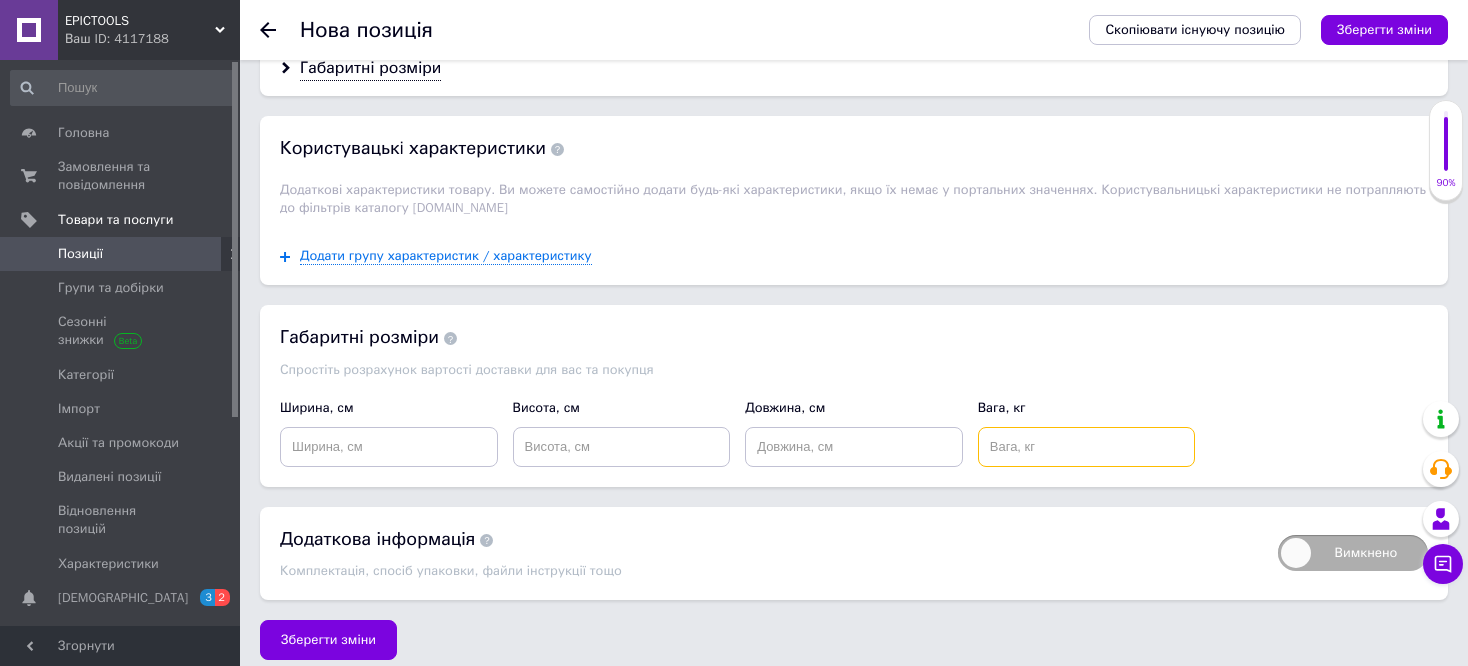 click at bounding box center (1087, 447) 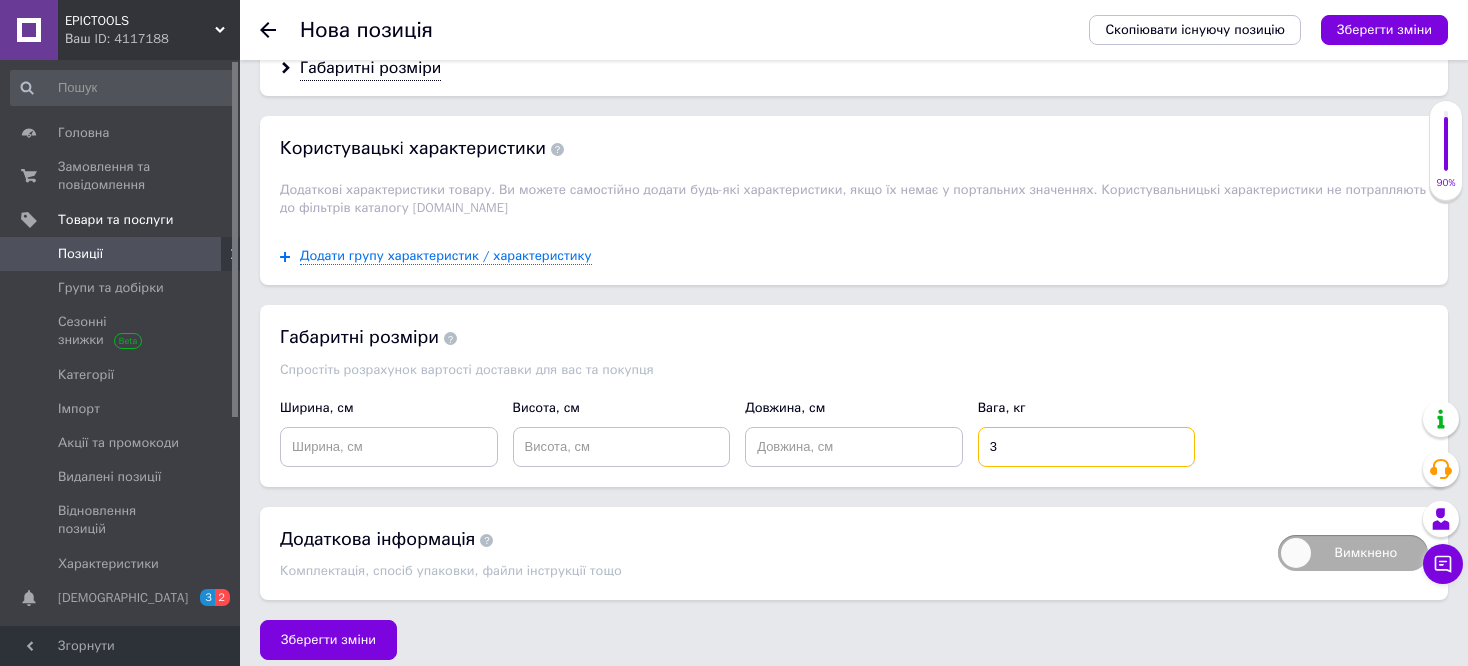 type on "3" 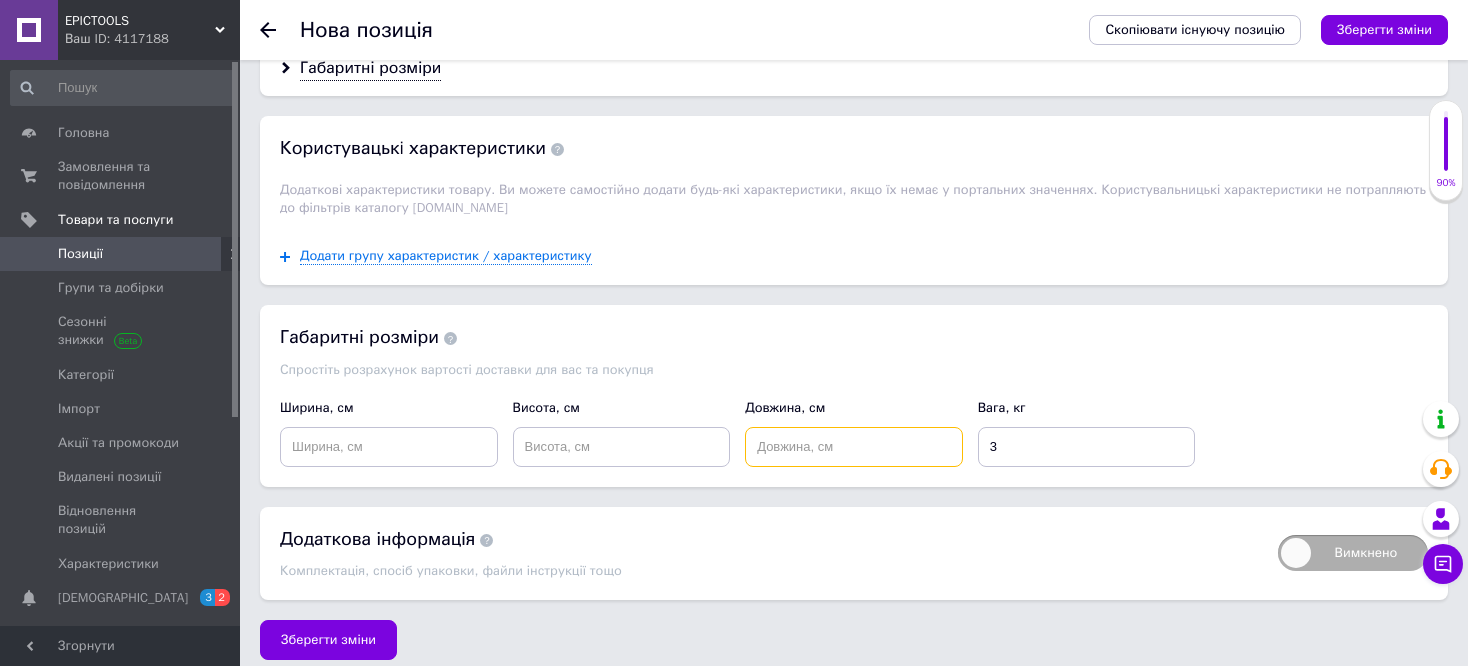 click at bounding box center [854, 447] 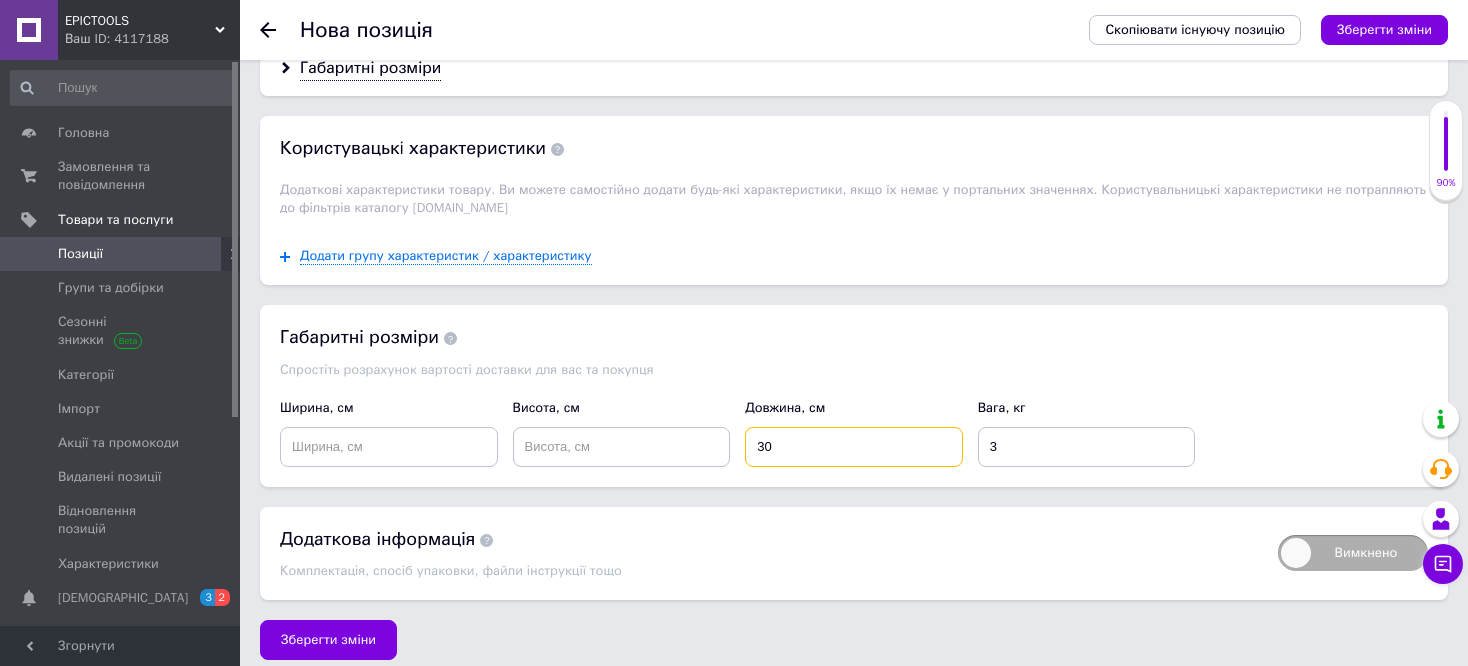 type on "30" 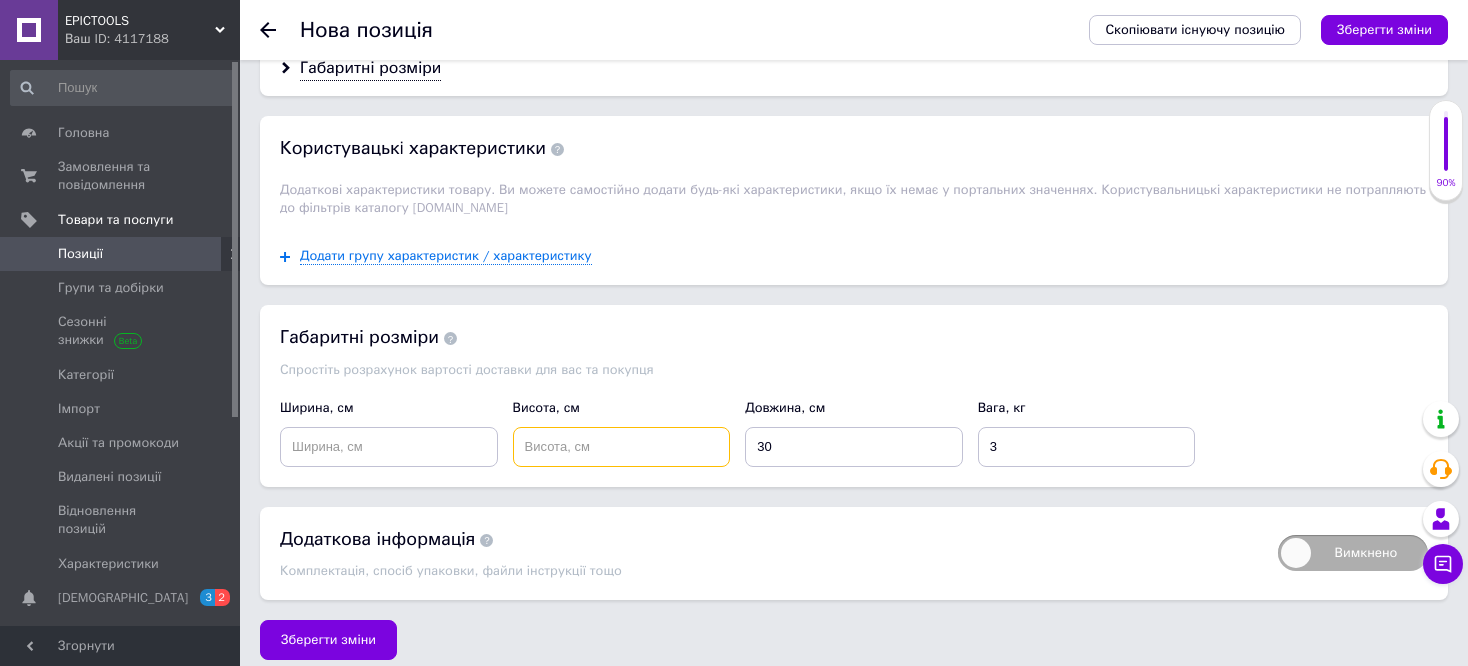 click at bounding box center [622, 447] 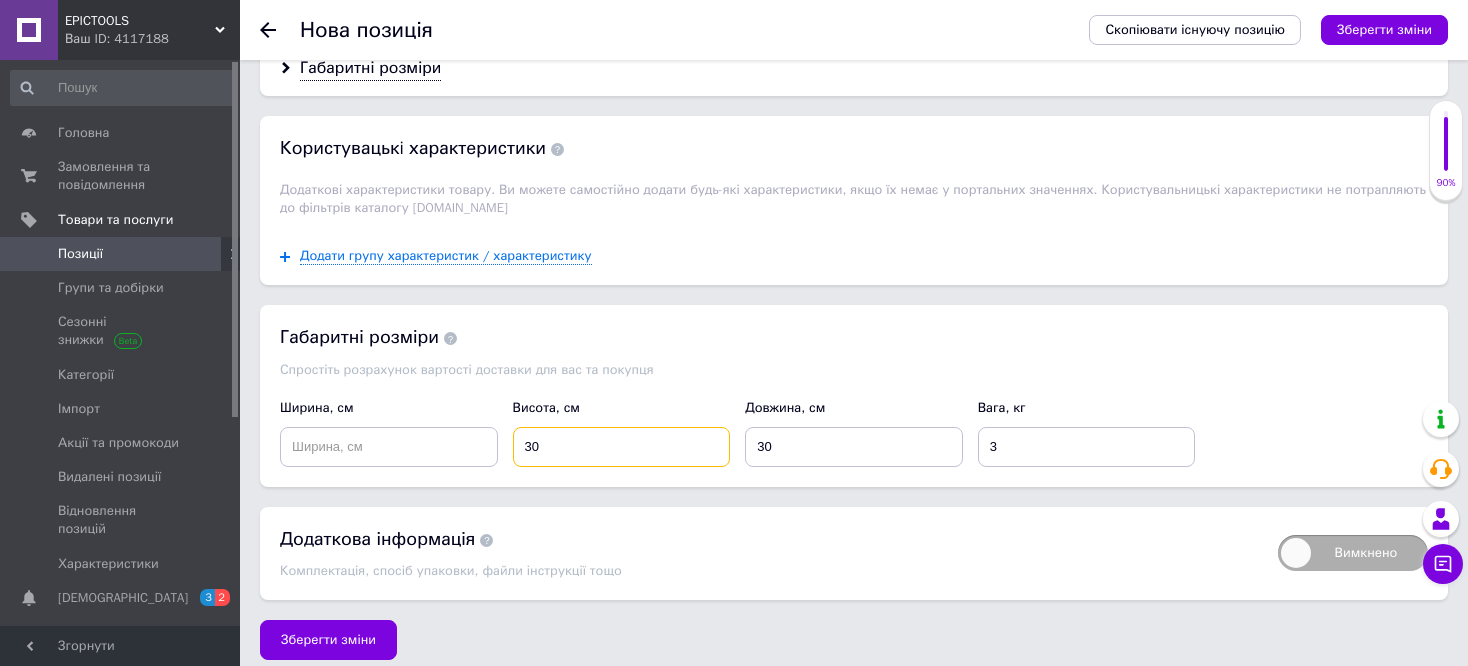 type on "30" 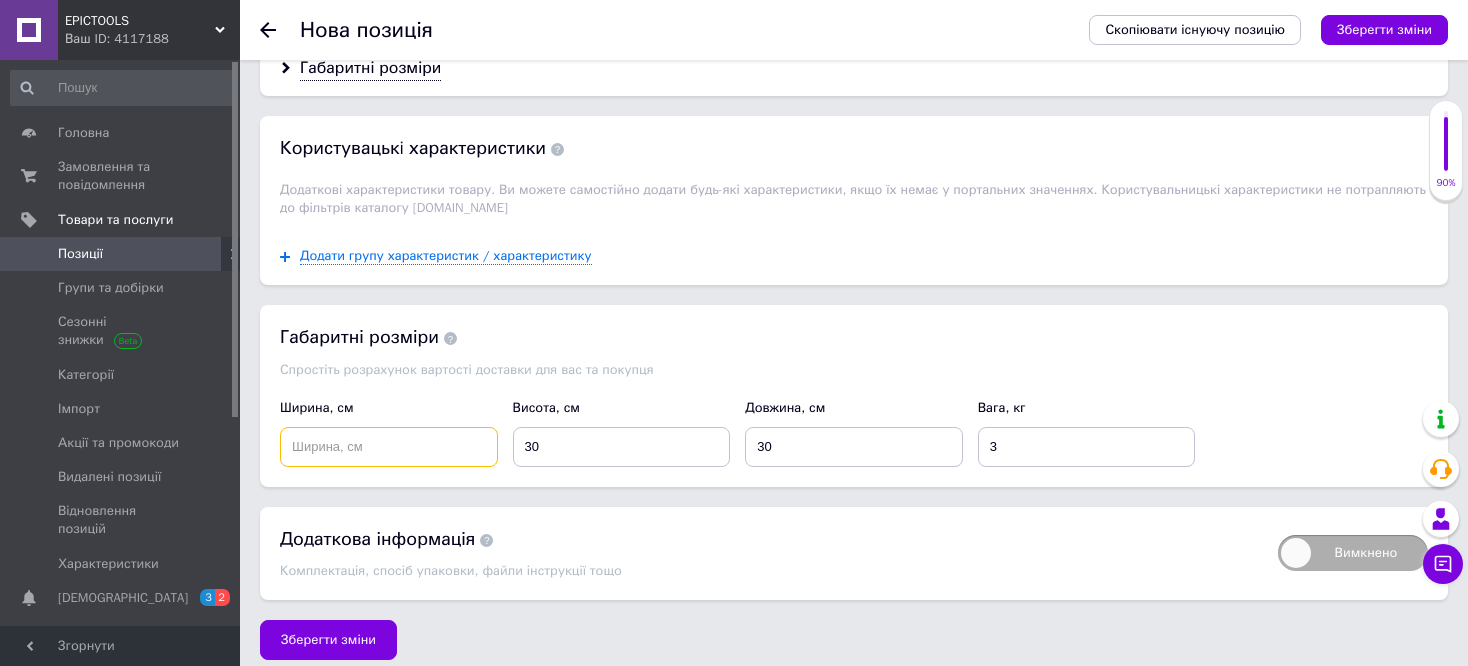 click at bounding box center [389, 447] 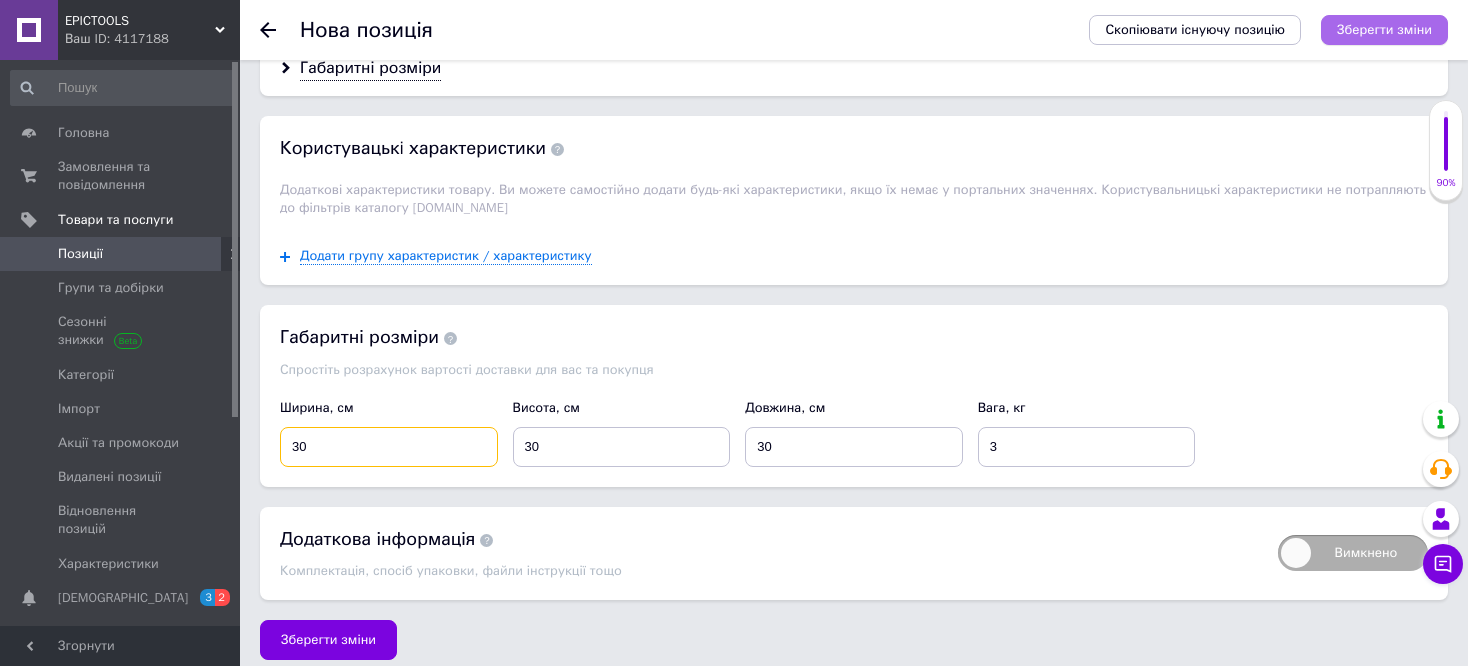 type on "30" 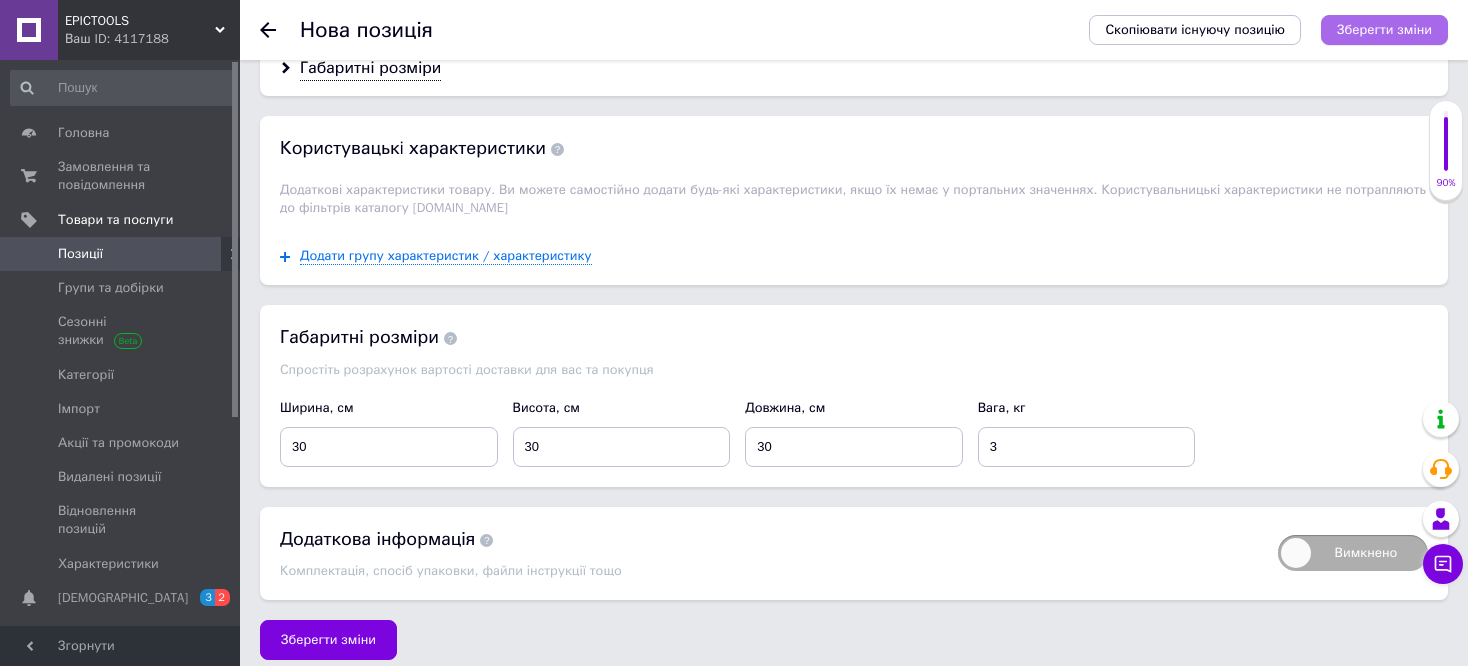 click on "Зберегти зміни" at bounding box center (1384, 29) 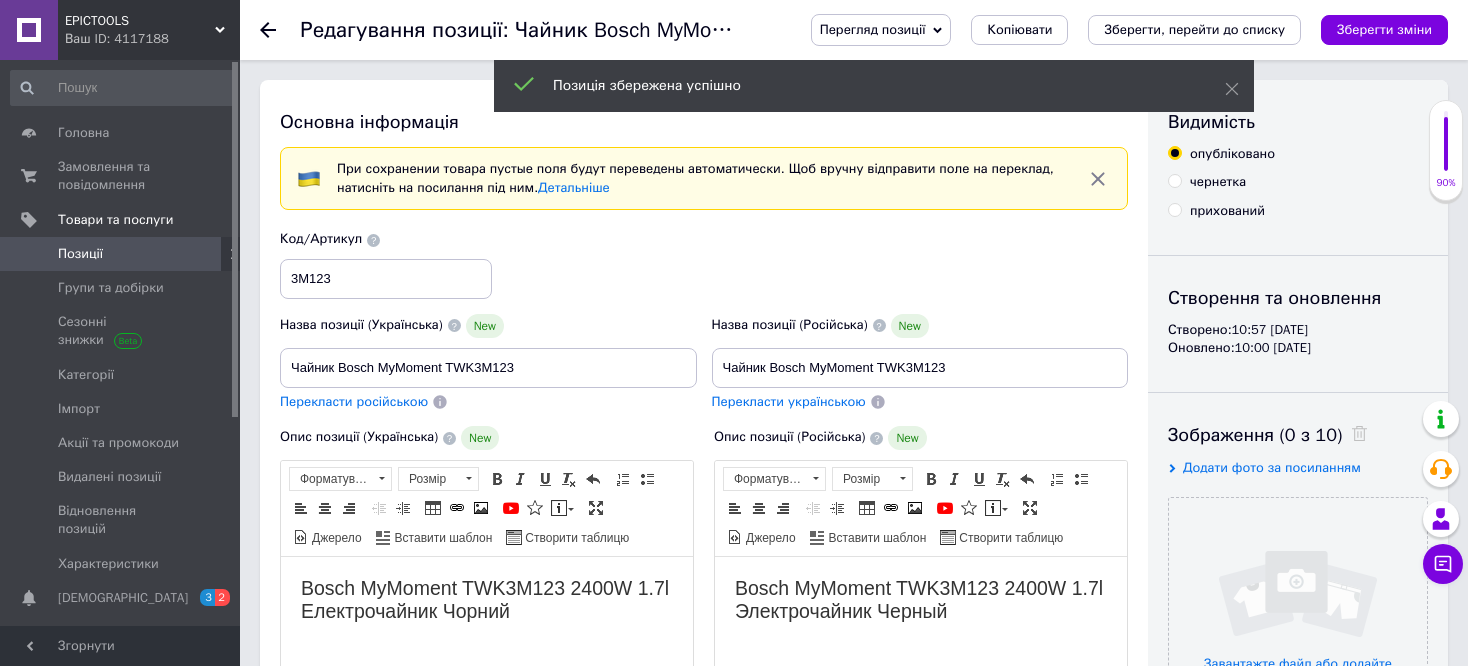 scroll, scrollTop: 0, scrollLeft: 0, axis: both 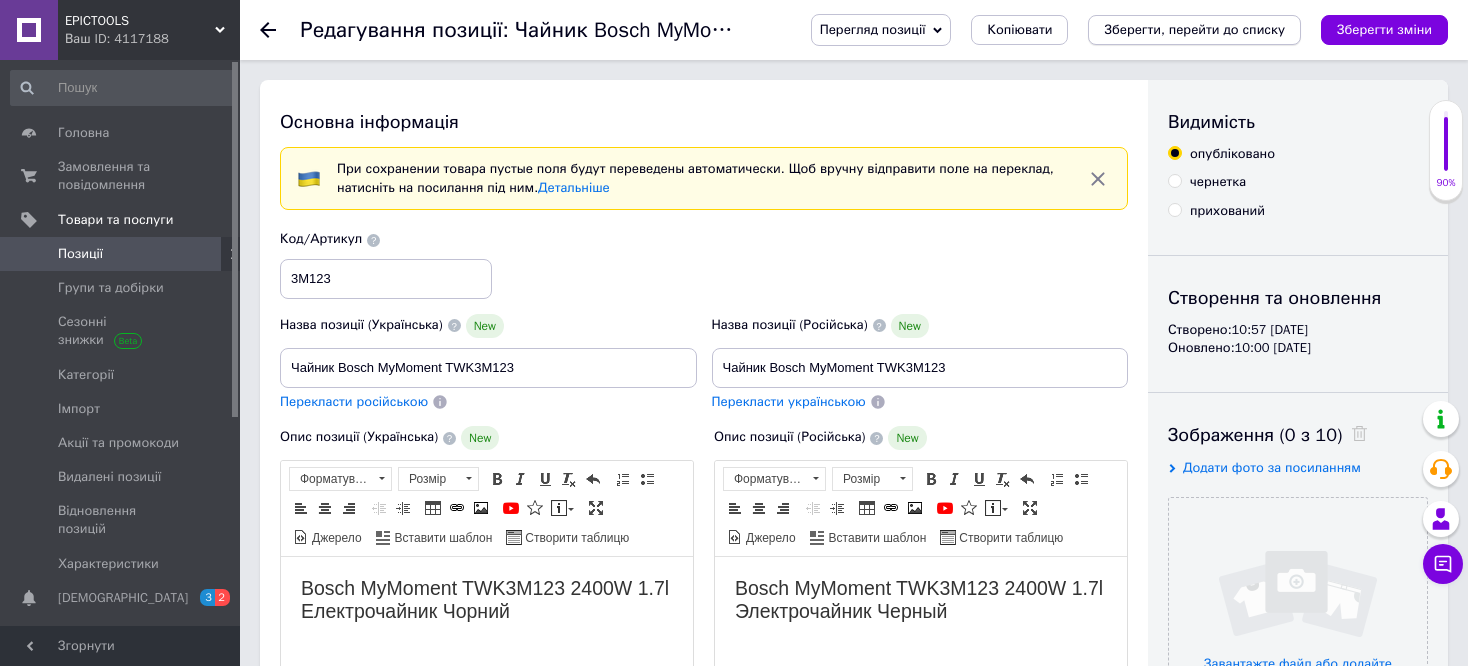 click on "Зберегти, перейти до списку" at bounding box center [1194, 29] 